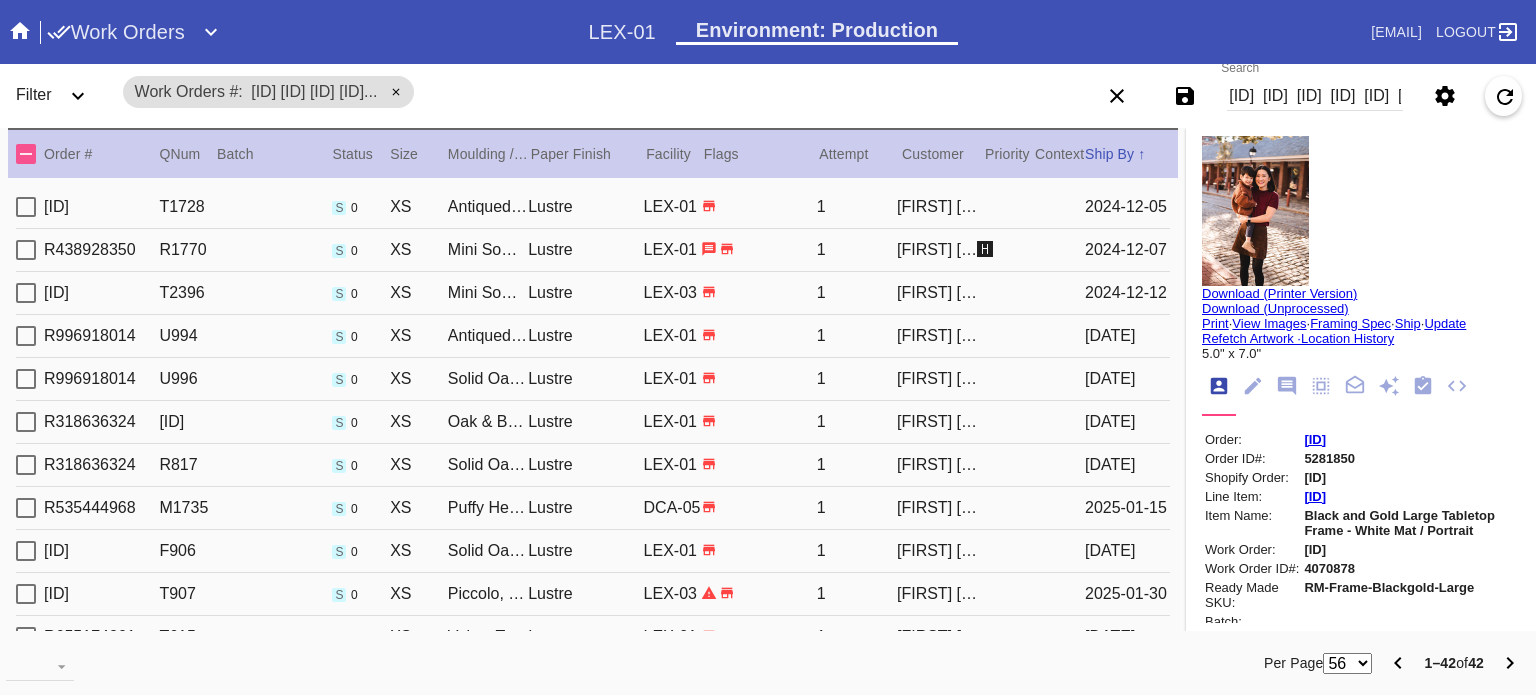 scroll, scrollTop: 0, scrollLeft: 0, axis: both 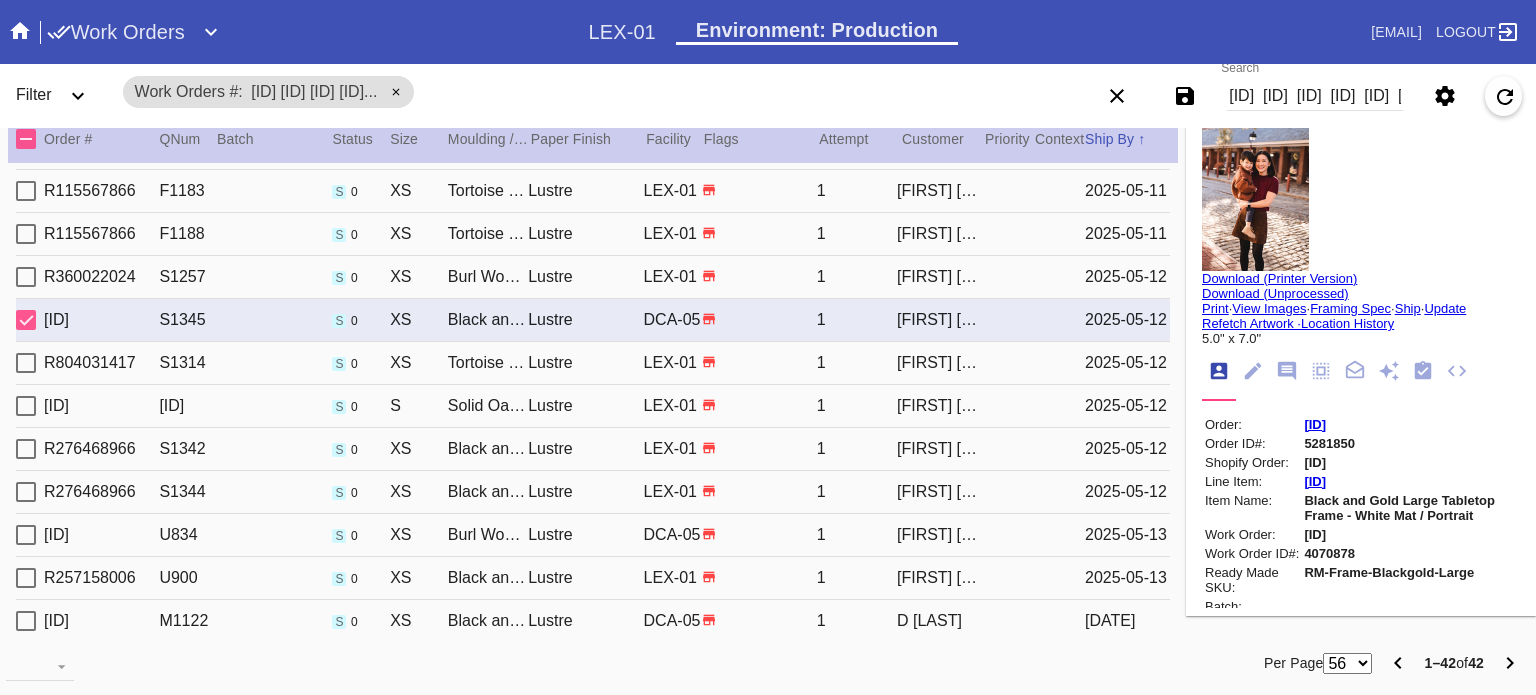 click on "Work Orders" at bounding box center (116, 32) 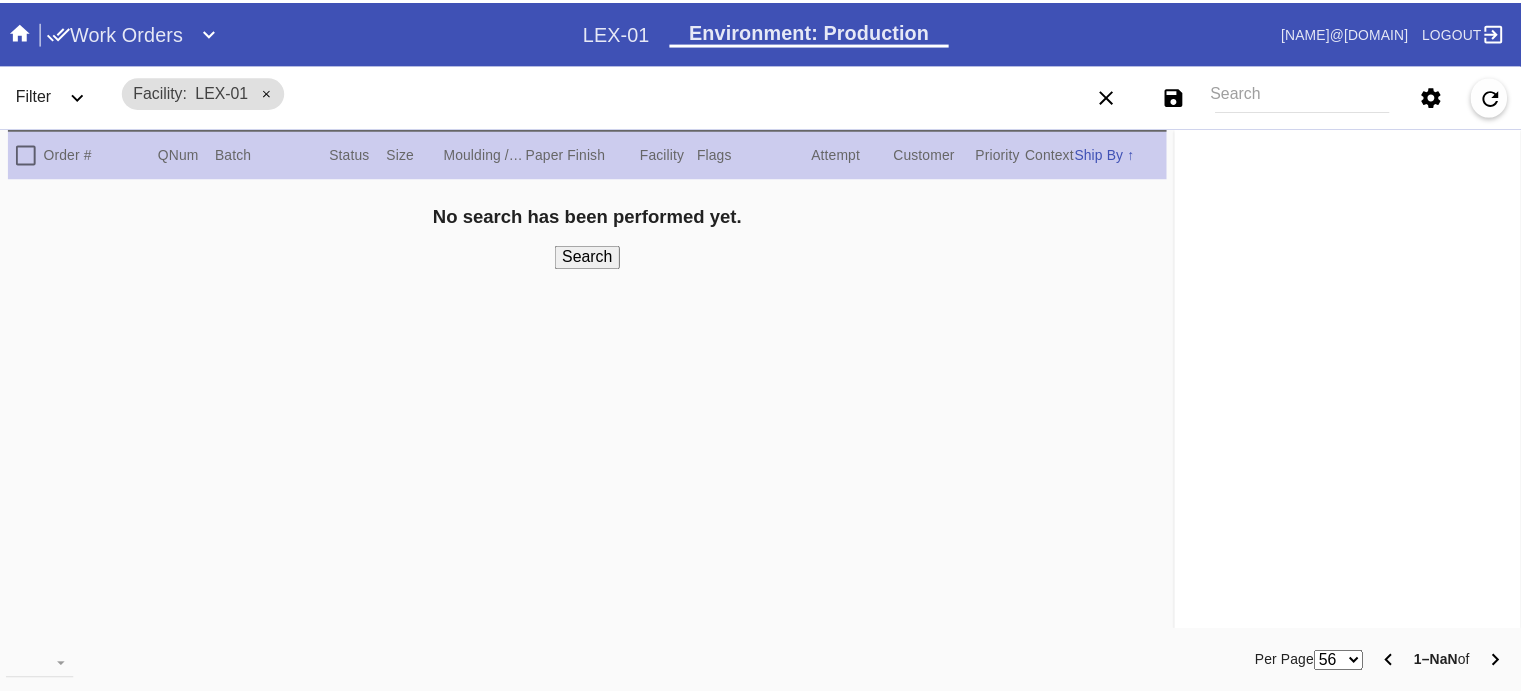 scroll, scrollTop: 0, scrollLeft: 0, axis: both 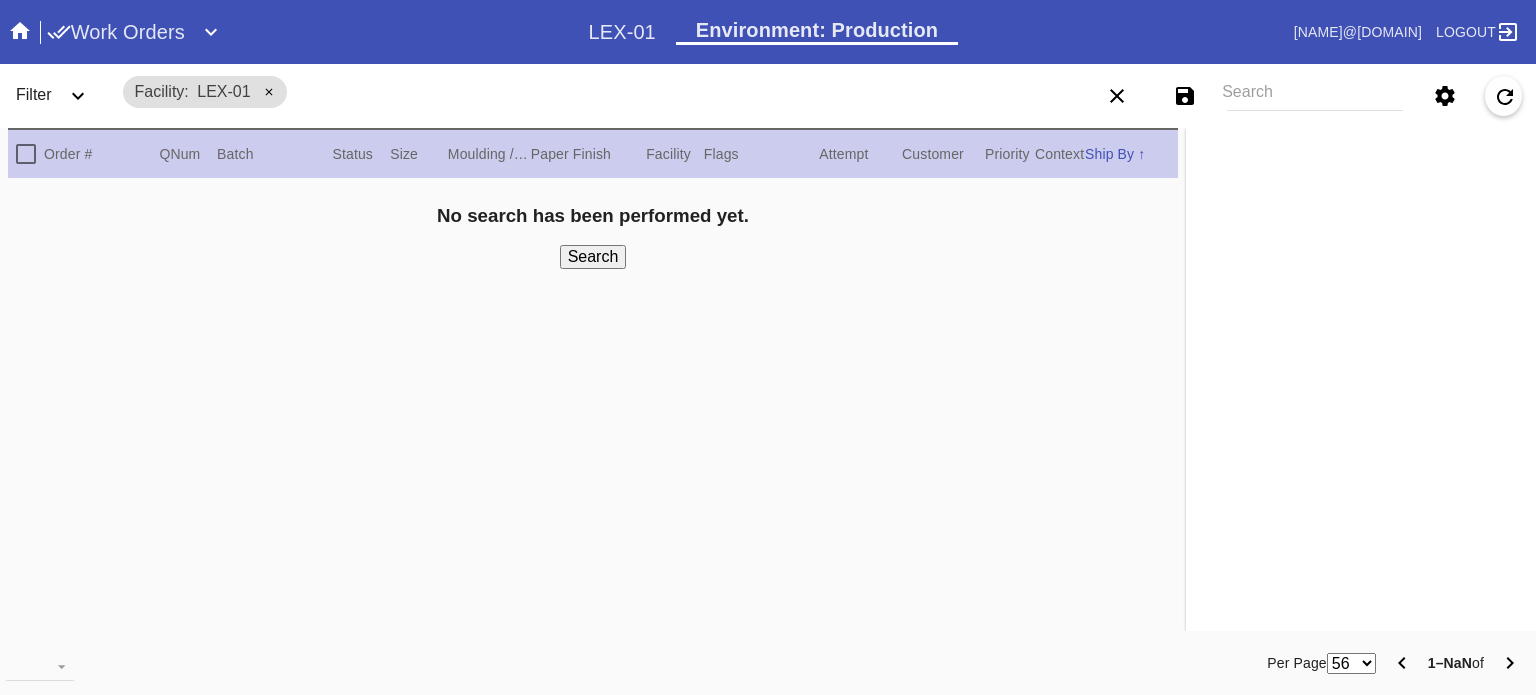 click on "Work Orders" at bounding box center (116, 32) 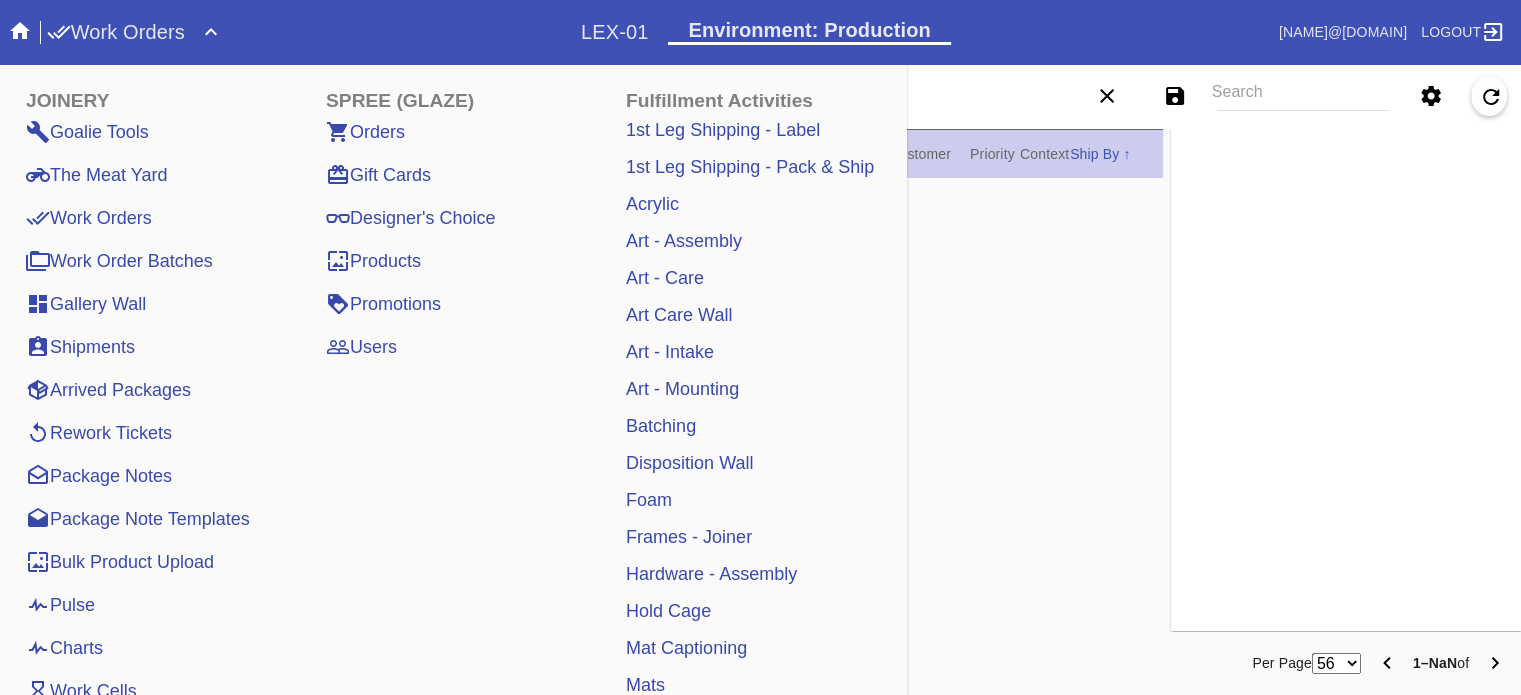 click on "Pulse" at bounding box center (60, 605) 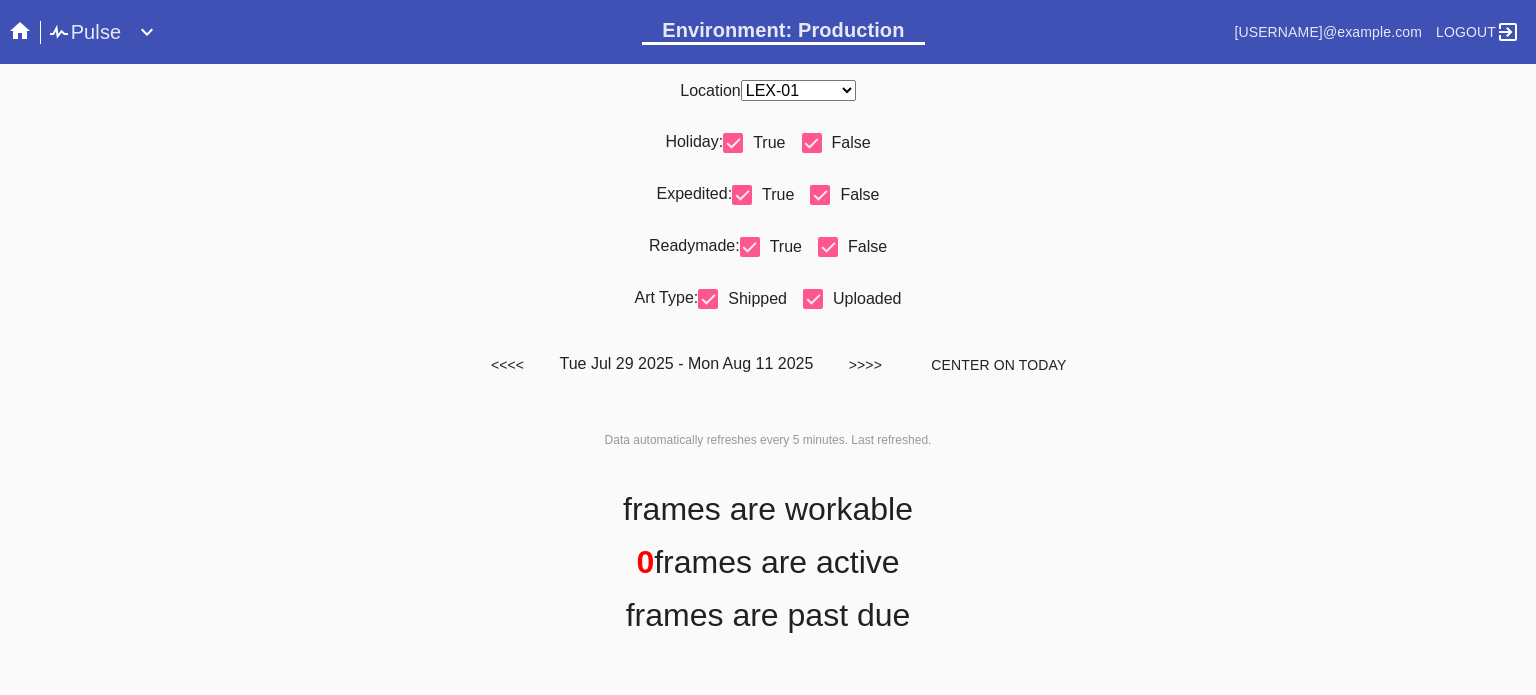 scroll, scrollTop: 0, scrollLeft: 0, axis: both 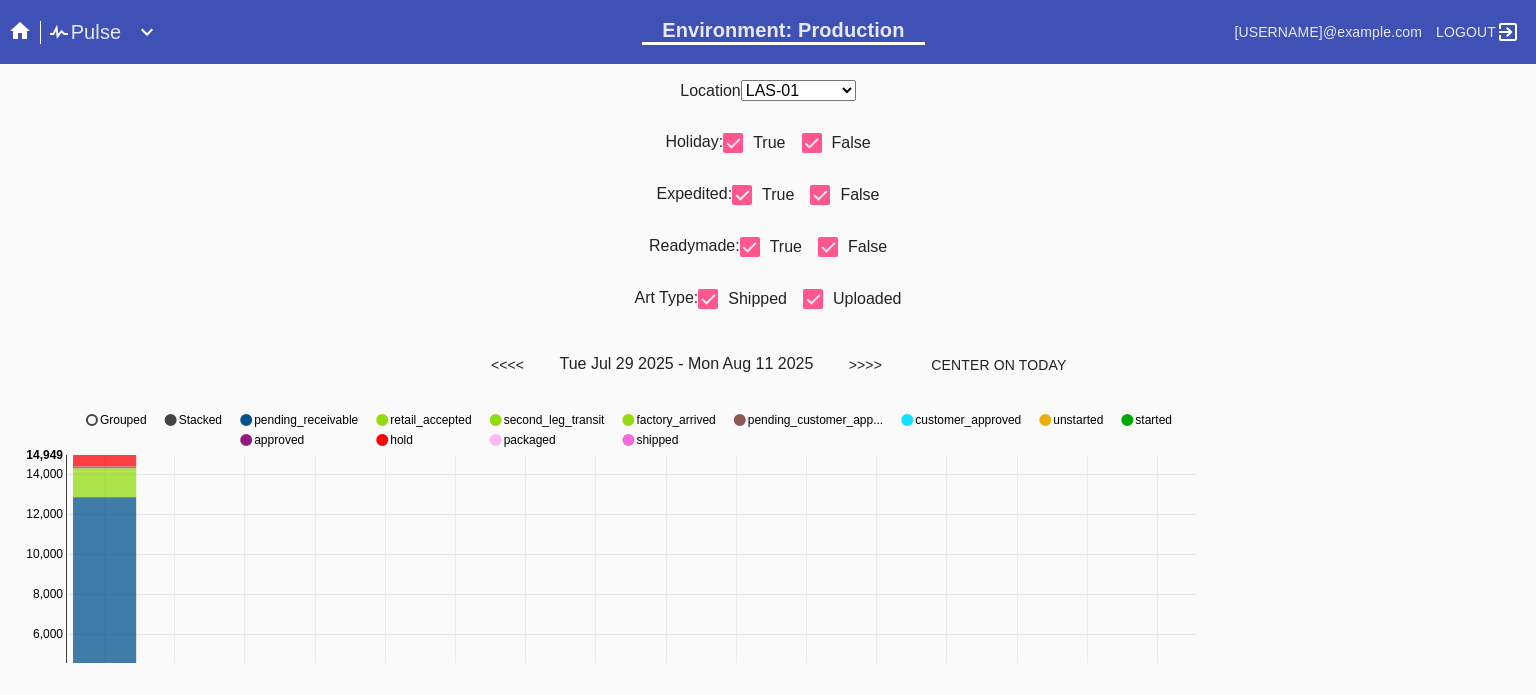 click on "Any Location DCA-05 ELP-01 LAS-01 LEX-01 LEX-03" at bounding box center (798, 90) 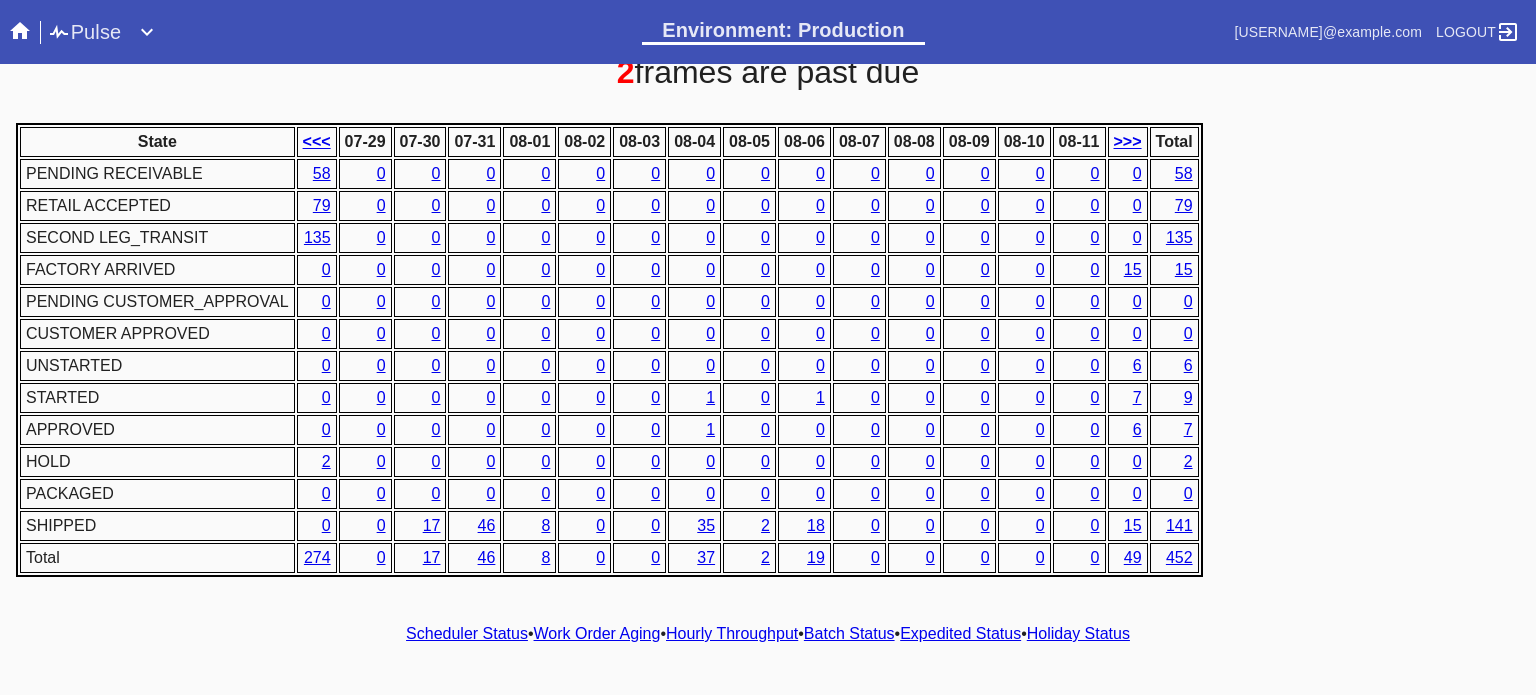 scroll, scrollTop: 944, scrollLeft: 0, axis: vertical 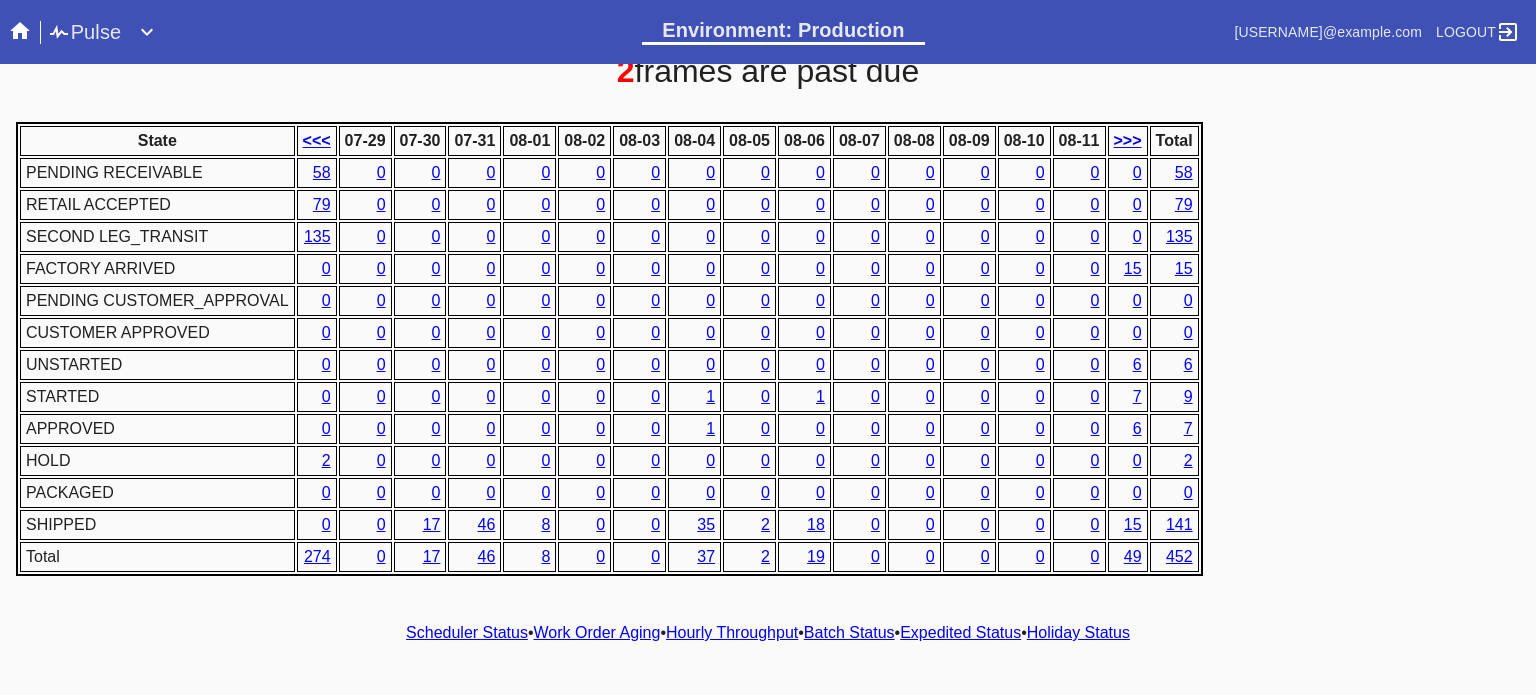 click on "Hourly Throughput" at bounding box center (732, 632) 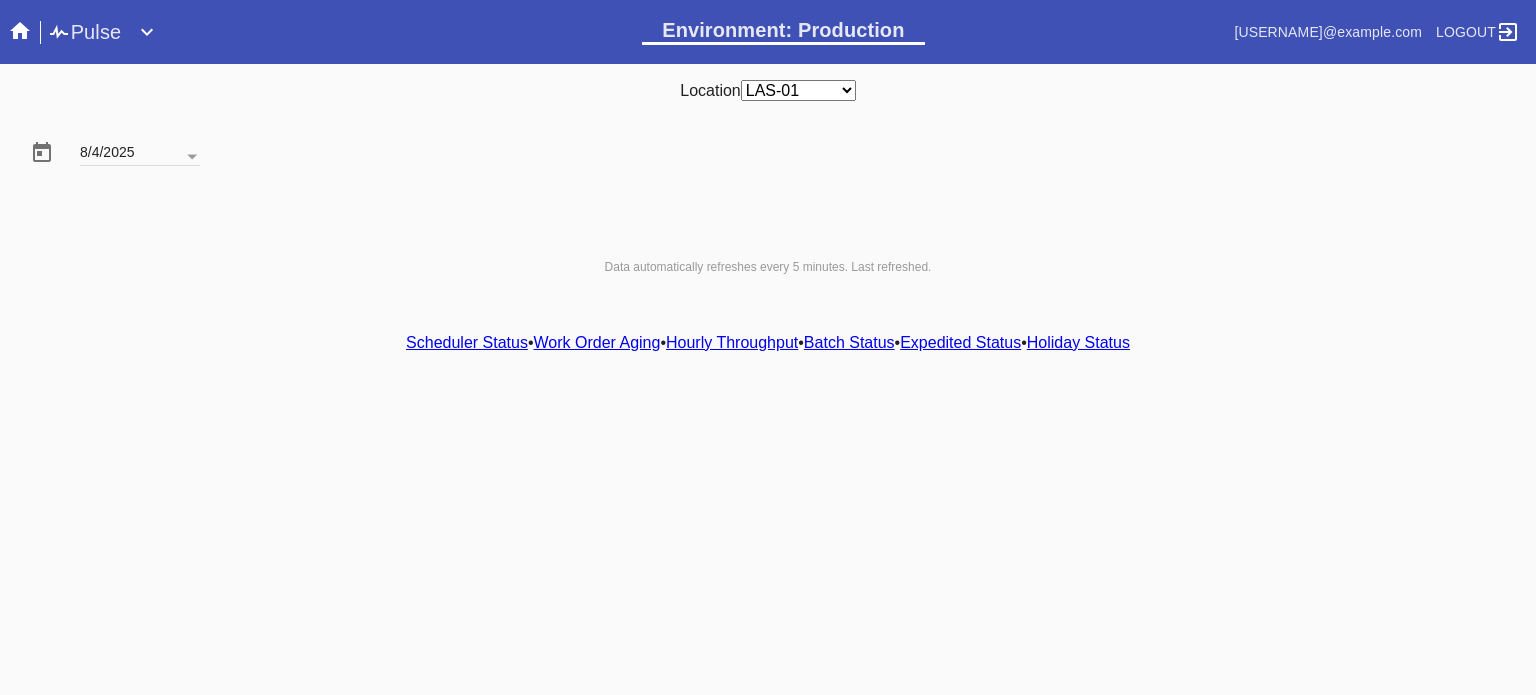 scroll, scrollTop: 0, scrollLeft: 0, axis: both 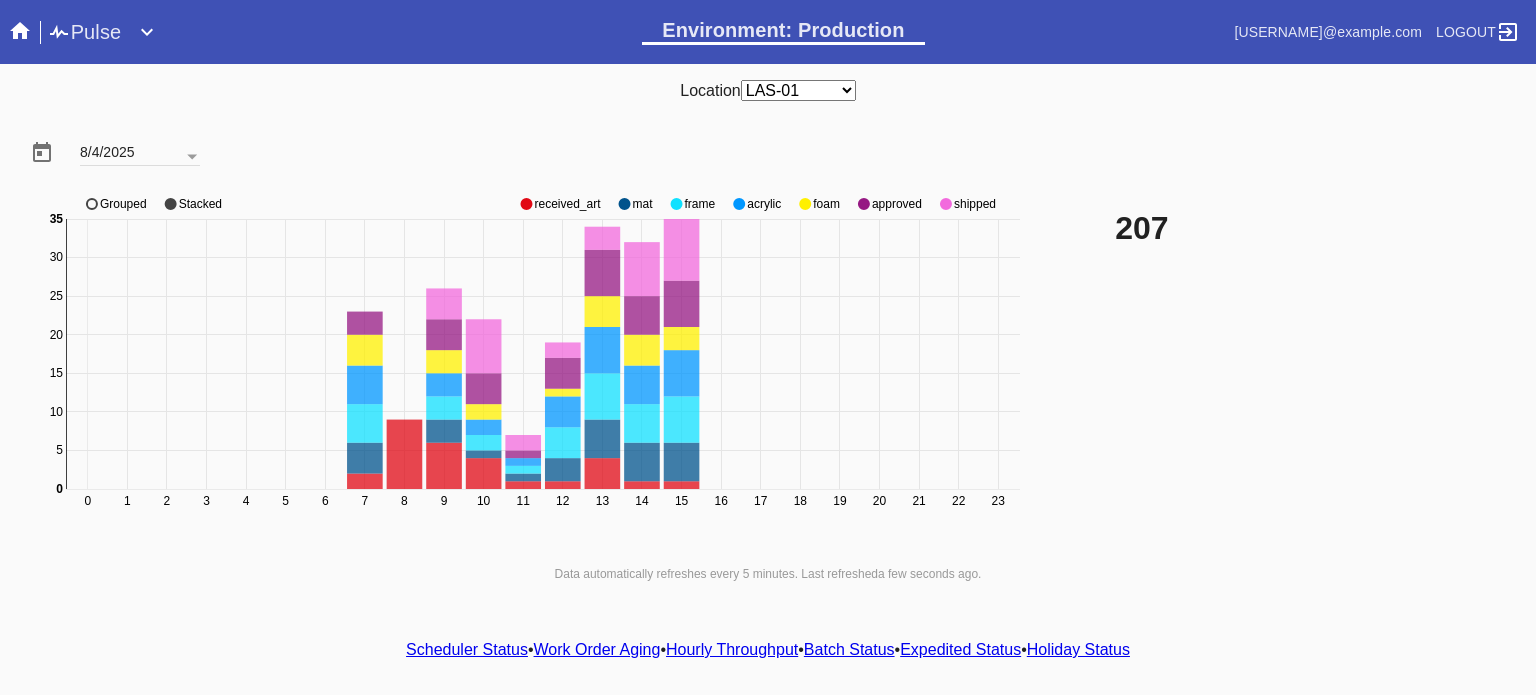 click 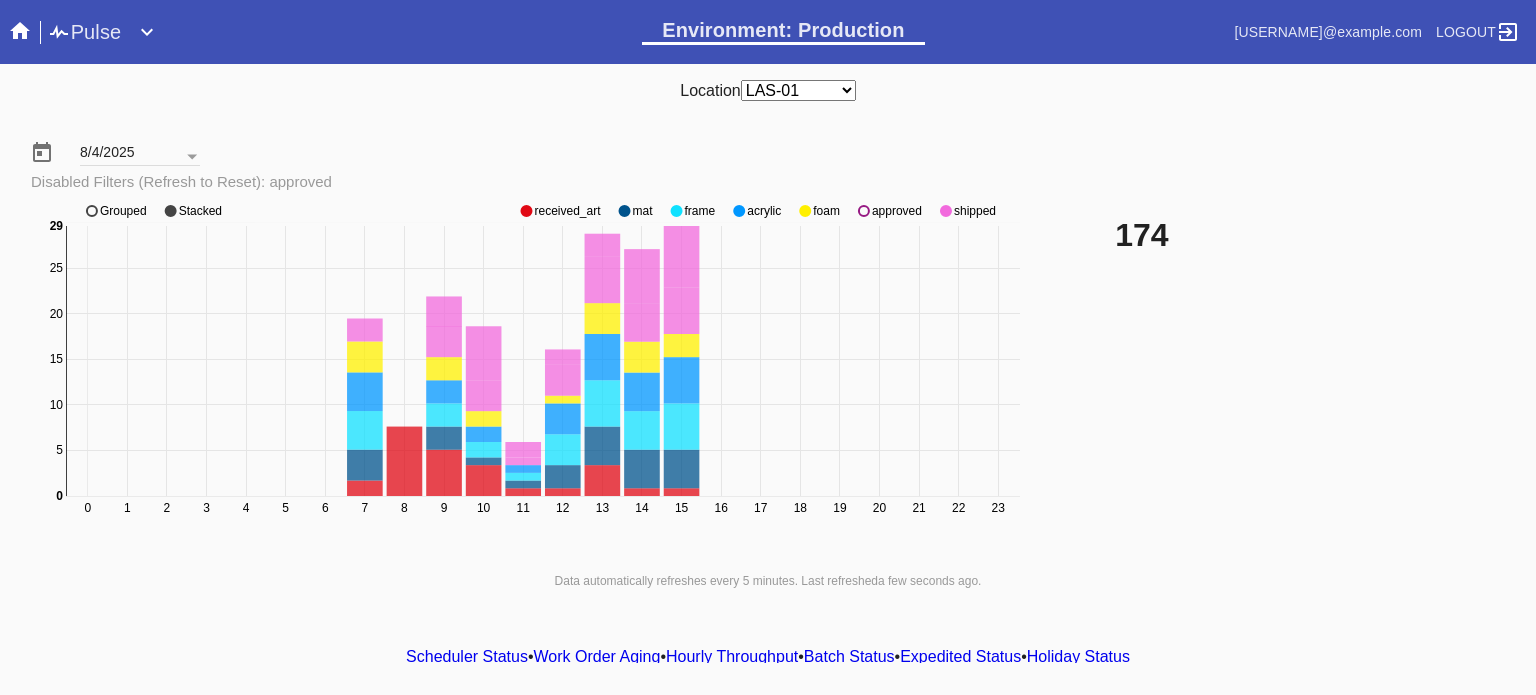 click on "0 1 2 3 4 5 6 7 8 9 10 11 12 13 14 15 16 17 18 19 20 21 22 23 0 5 10 15 20 25 30 35 0 29 received_art mat frame acrylic foam approved shipped Grouped Stacked" 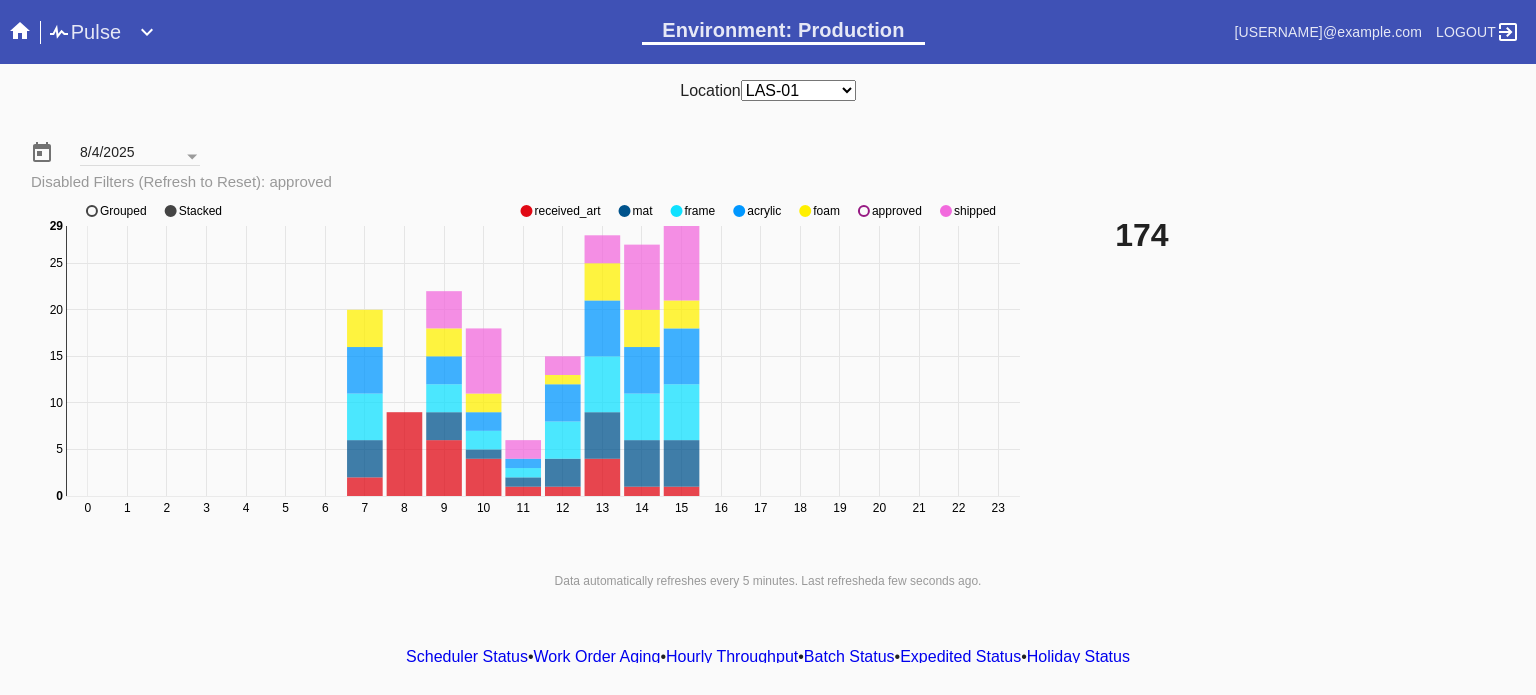 click on "approved" 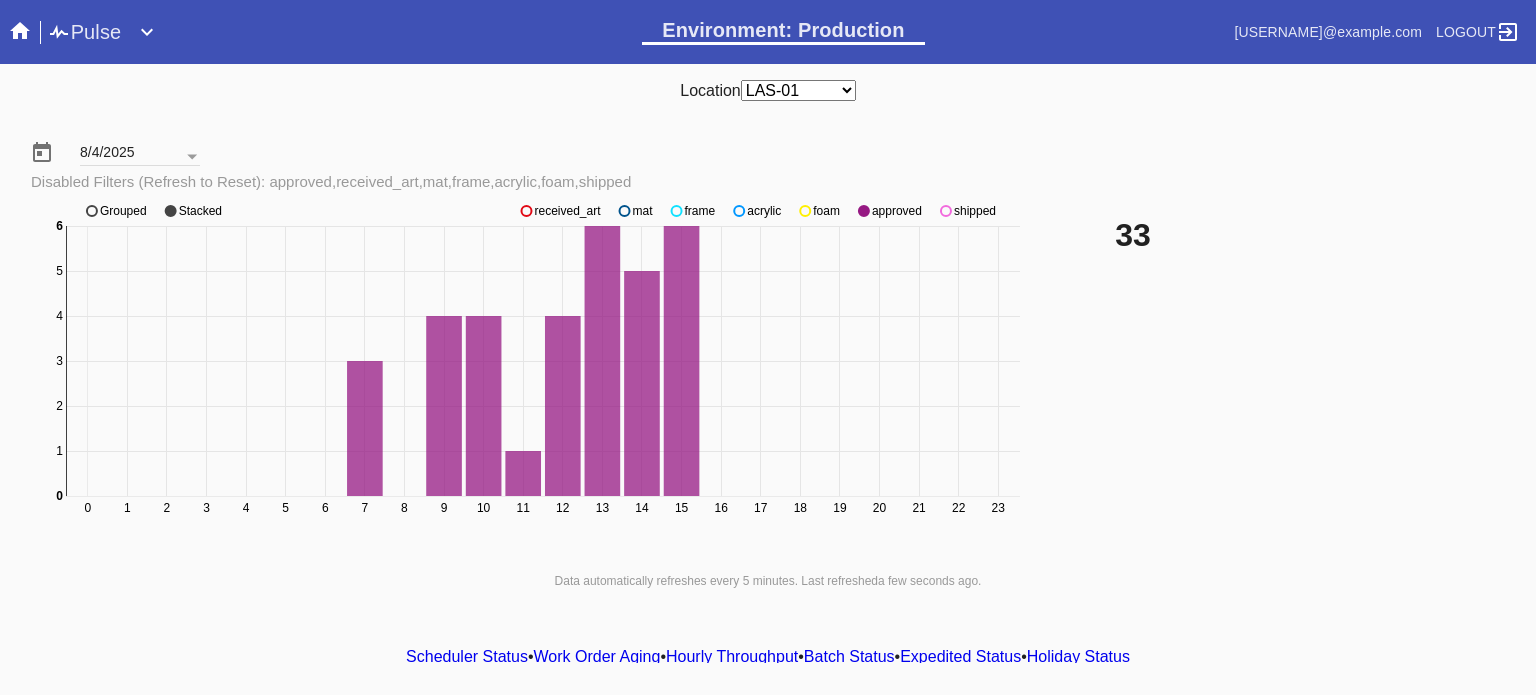 click on "Any Location DCA-05 ELP-01 LAS-01 LEX-01 LEX-03" at bounding box center (798, 90) 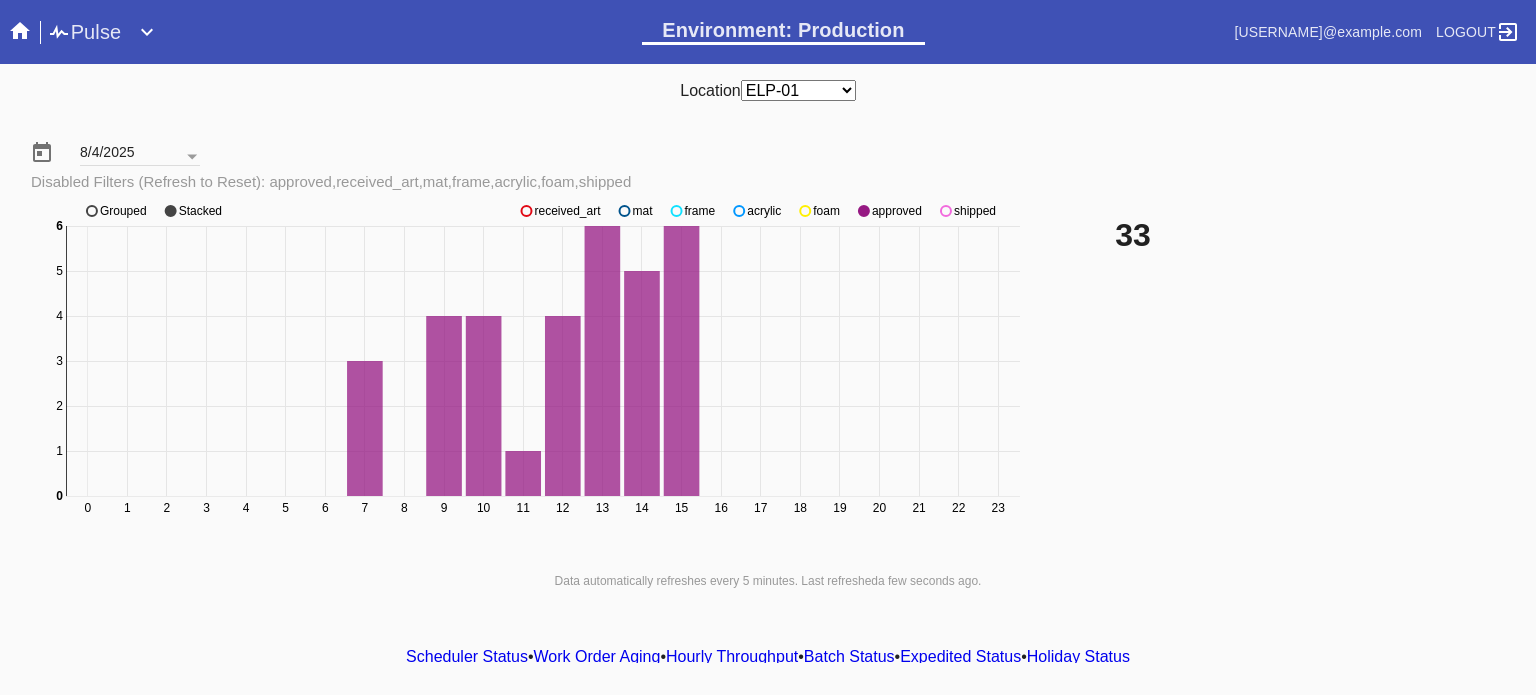 click on "Any Location DCA-05 ELP-01 LAS-01 LEX-01 LEX-03" at bounding box center [798, 90] 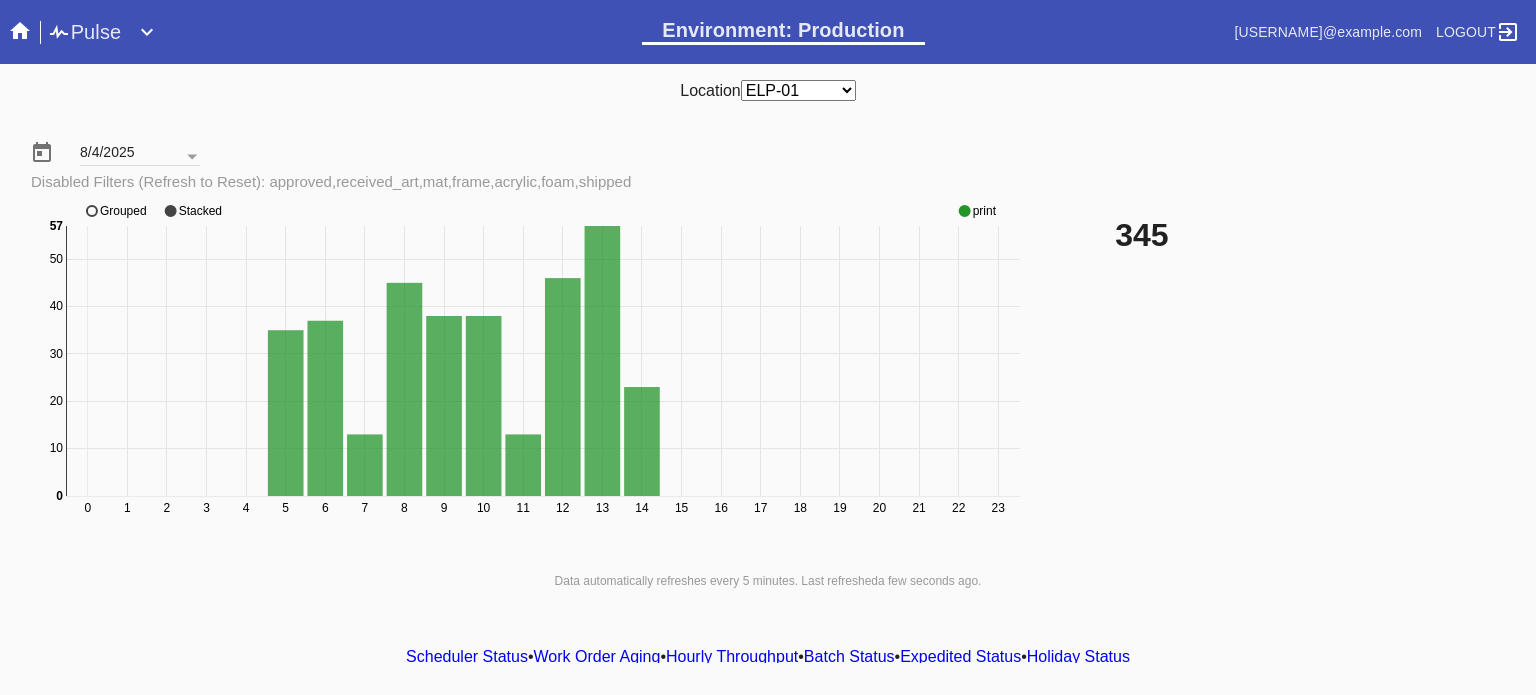select on "number:31" 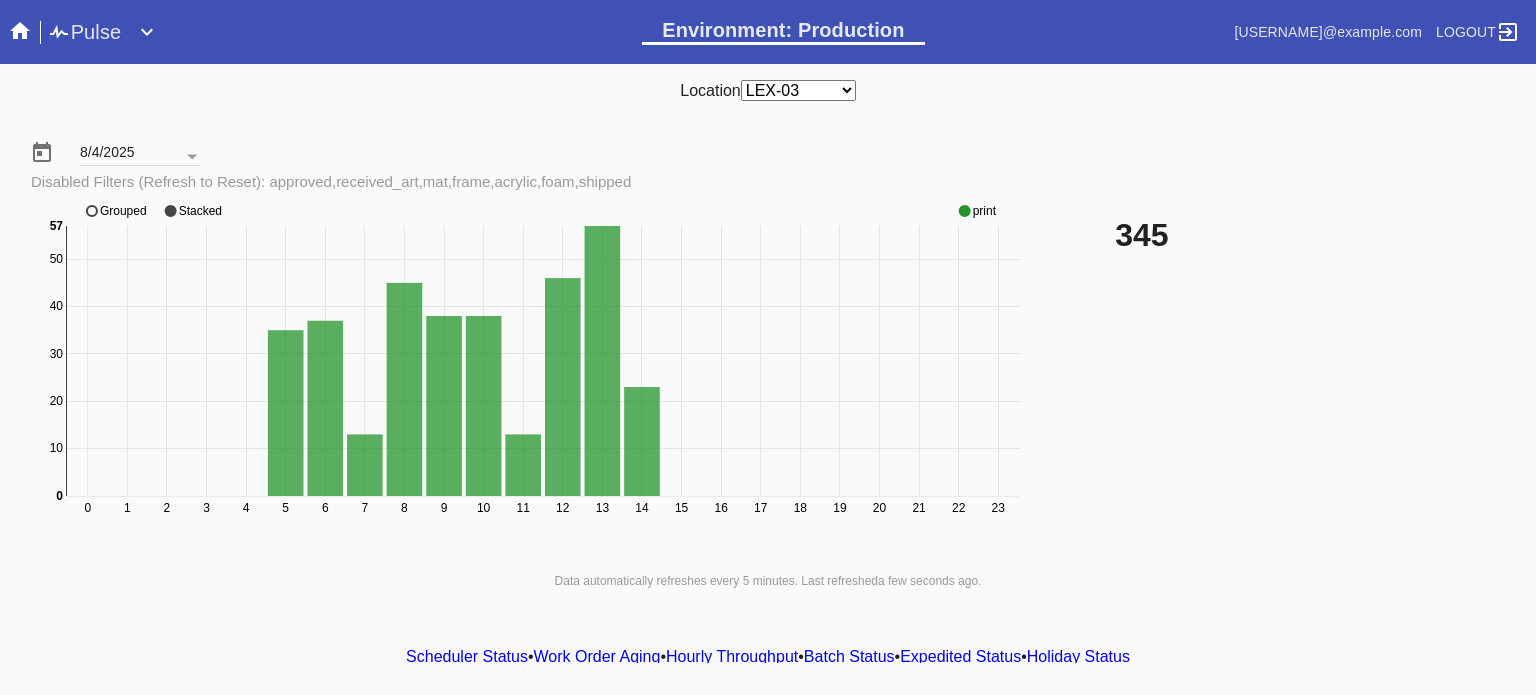 click on "Any Location DCA-05 ELP-01 LAS-01 LEX-01 LEX-03" at bounding box center [798, 90] 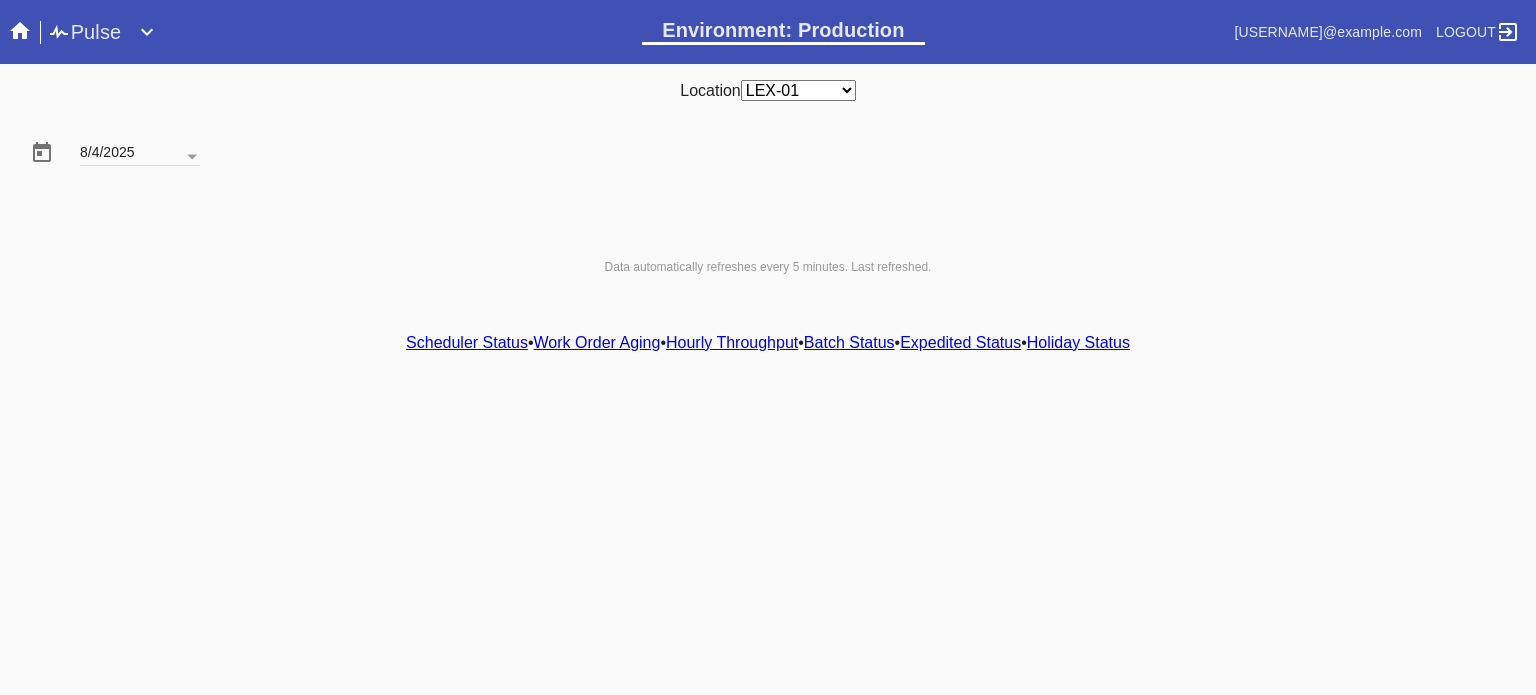 scroll, scrollTop: 0, scrollLeft: 0, axis: both 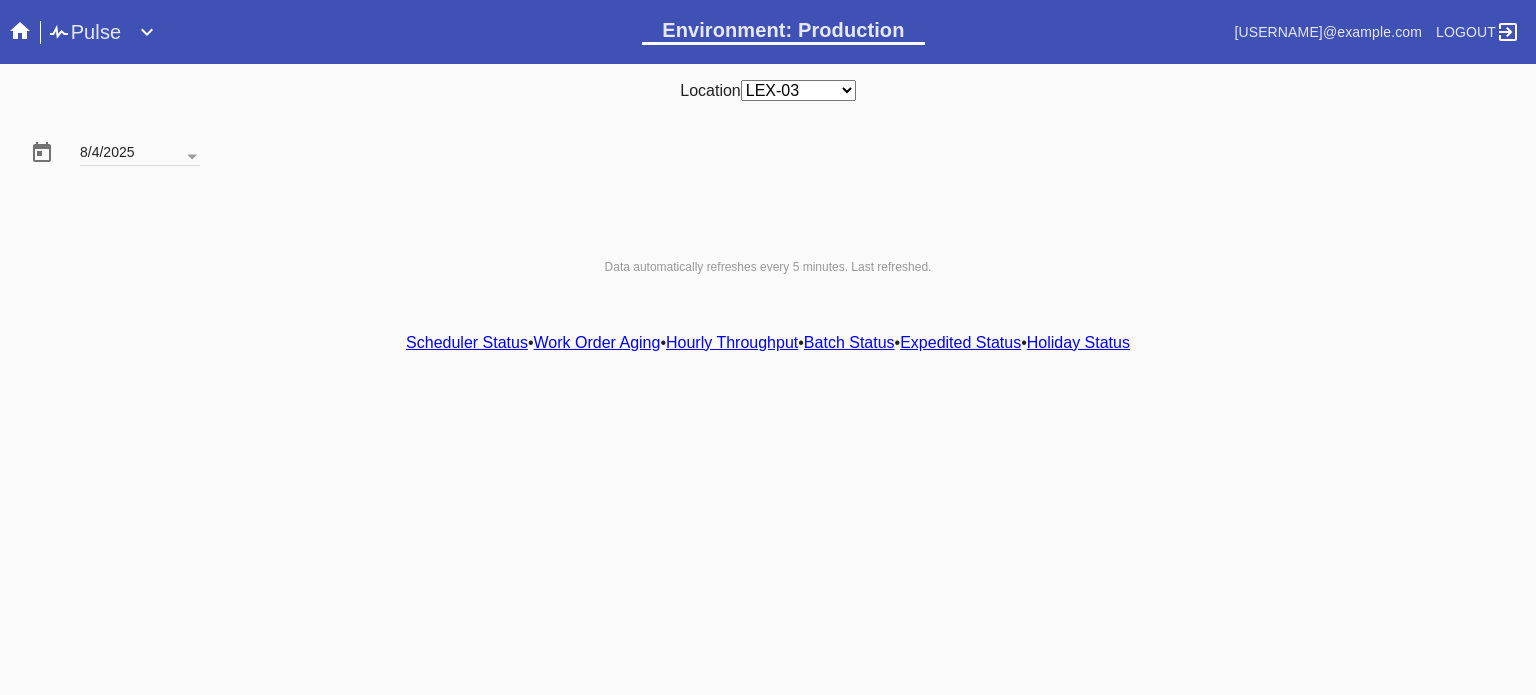 click on "Any Location DCA-05 ELP-01 LAS-01 LEX-01 LEX-03" at bounding box center [798, 90] 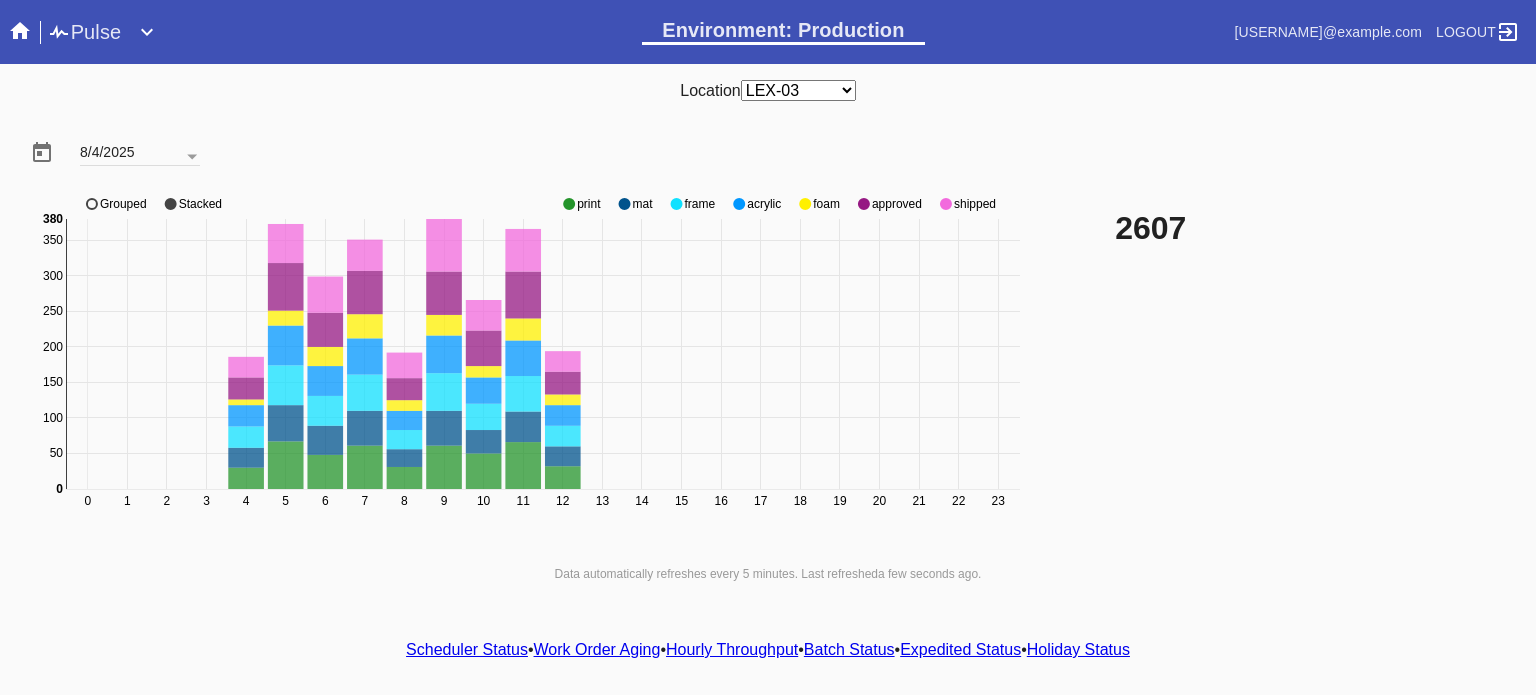 click on "approved" 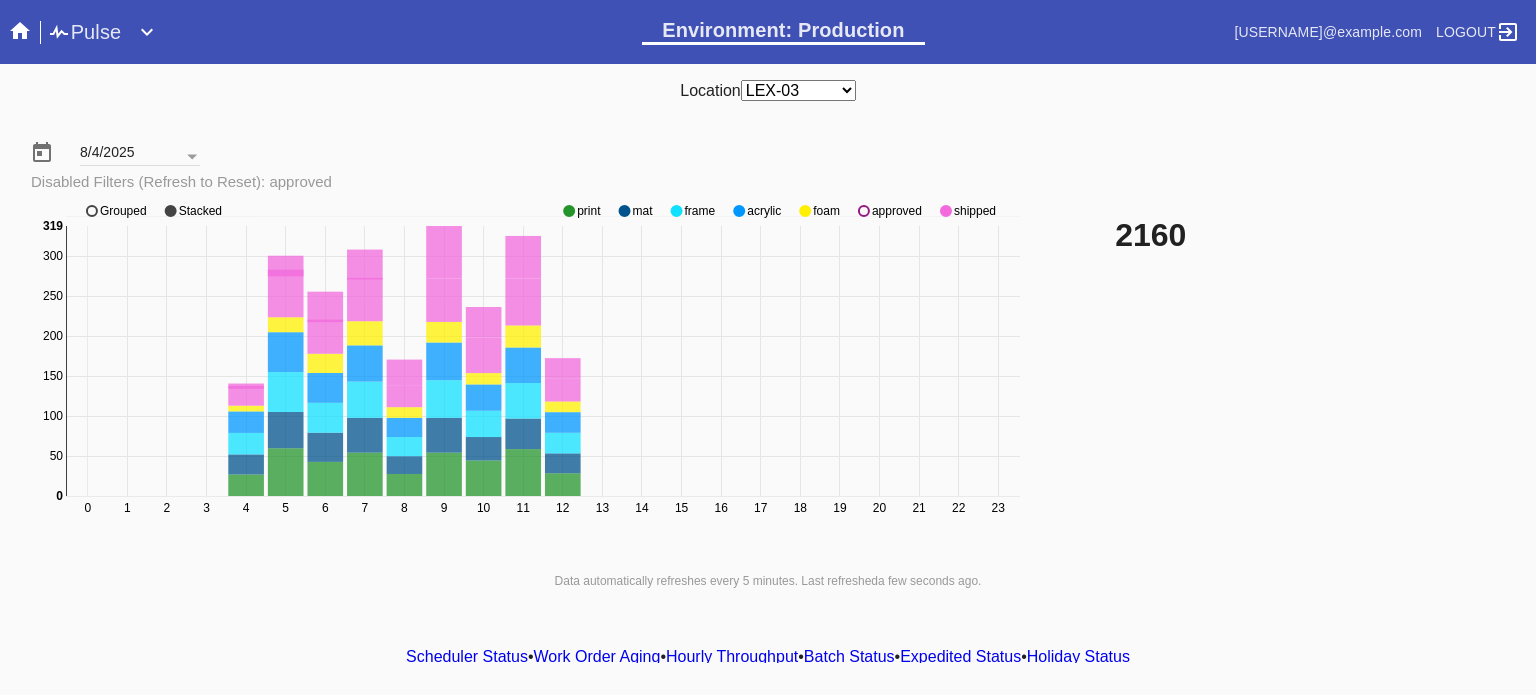 click on "approved" 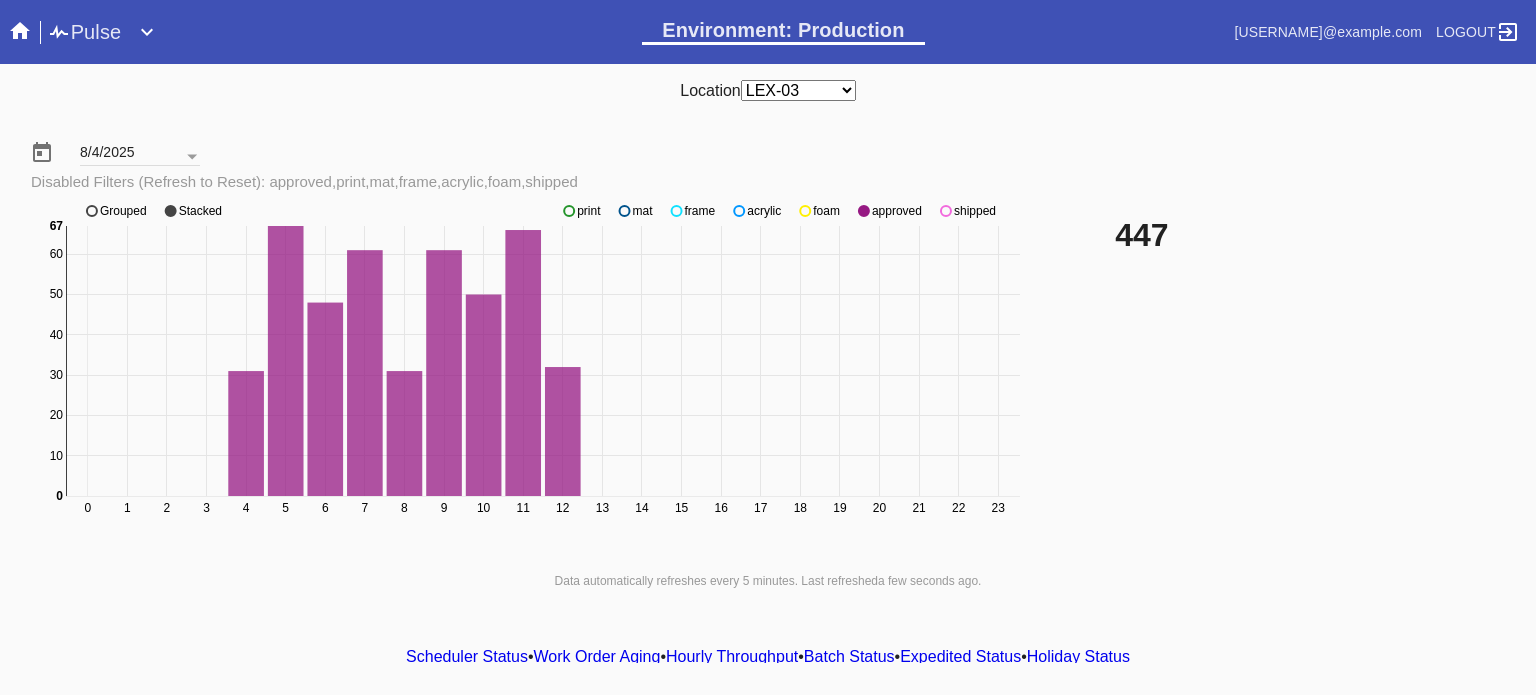 click on "Any Location DCA-05 ELP-01 LAS-01 LEX-01 LEX-03" at bounding box center [798, 90] 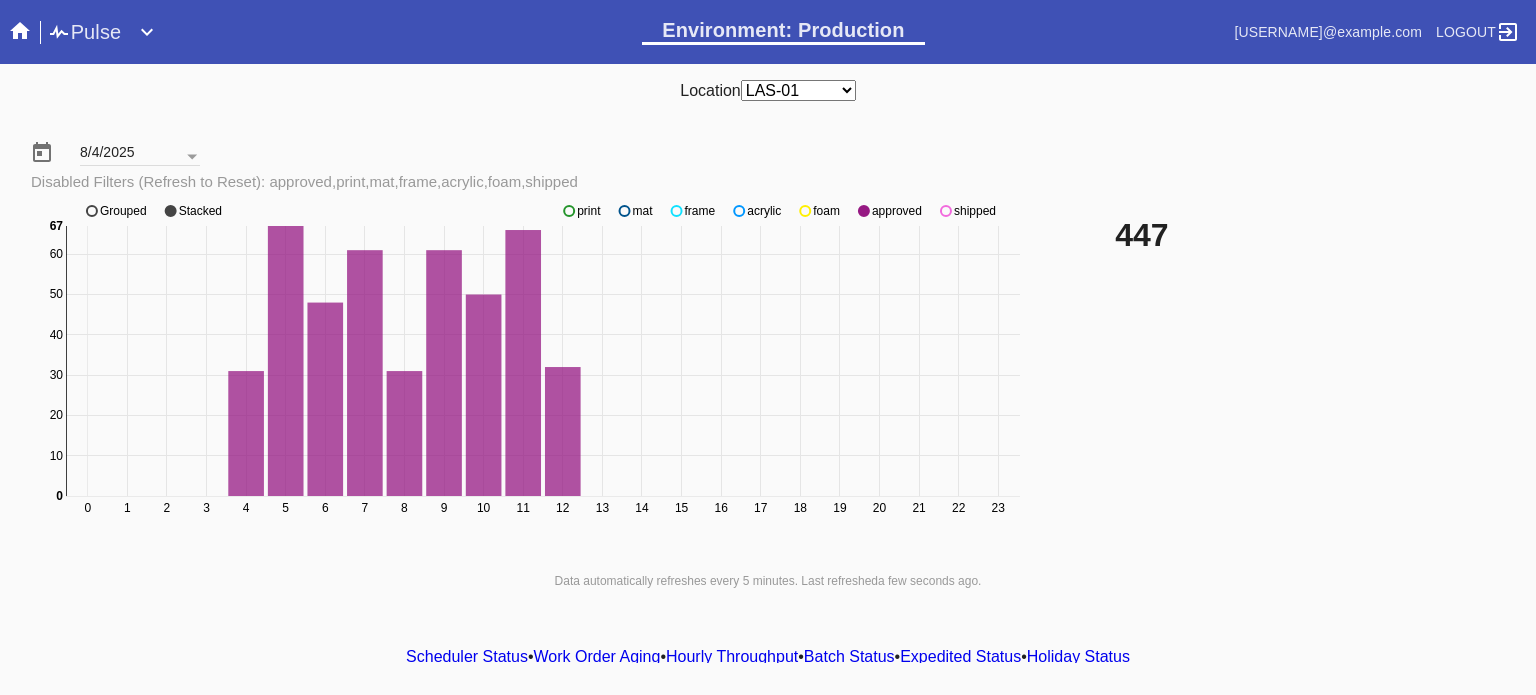 click on "Any Location DCA-05 ELP-01 LAS-01 LEX-01 LEX-03" at bounding box center [798, 90] 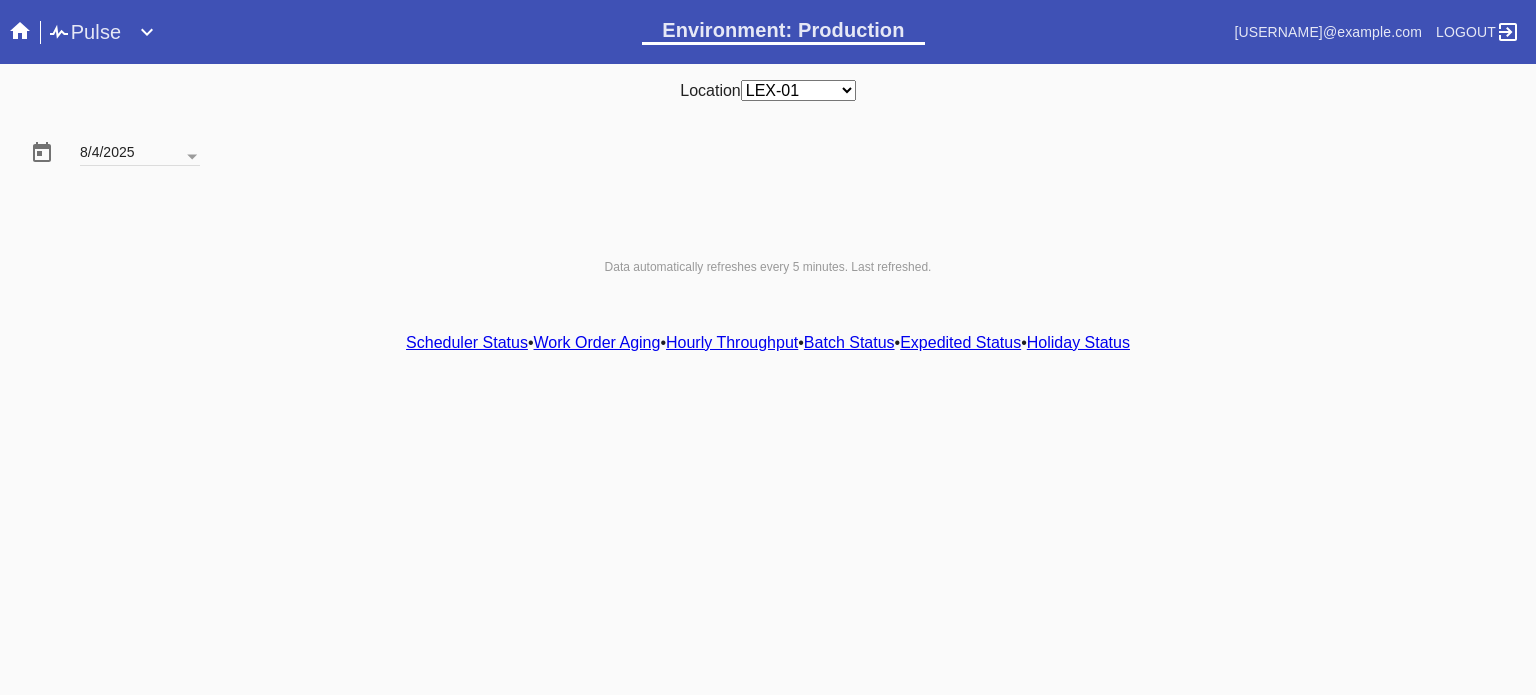 scroll, scrollTop: 0, scrollLeft: 0, axis: both 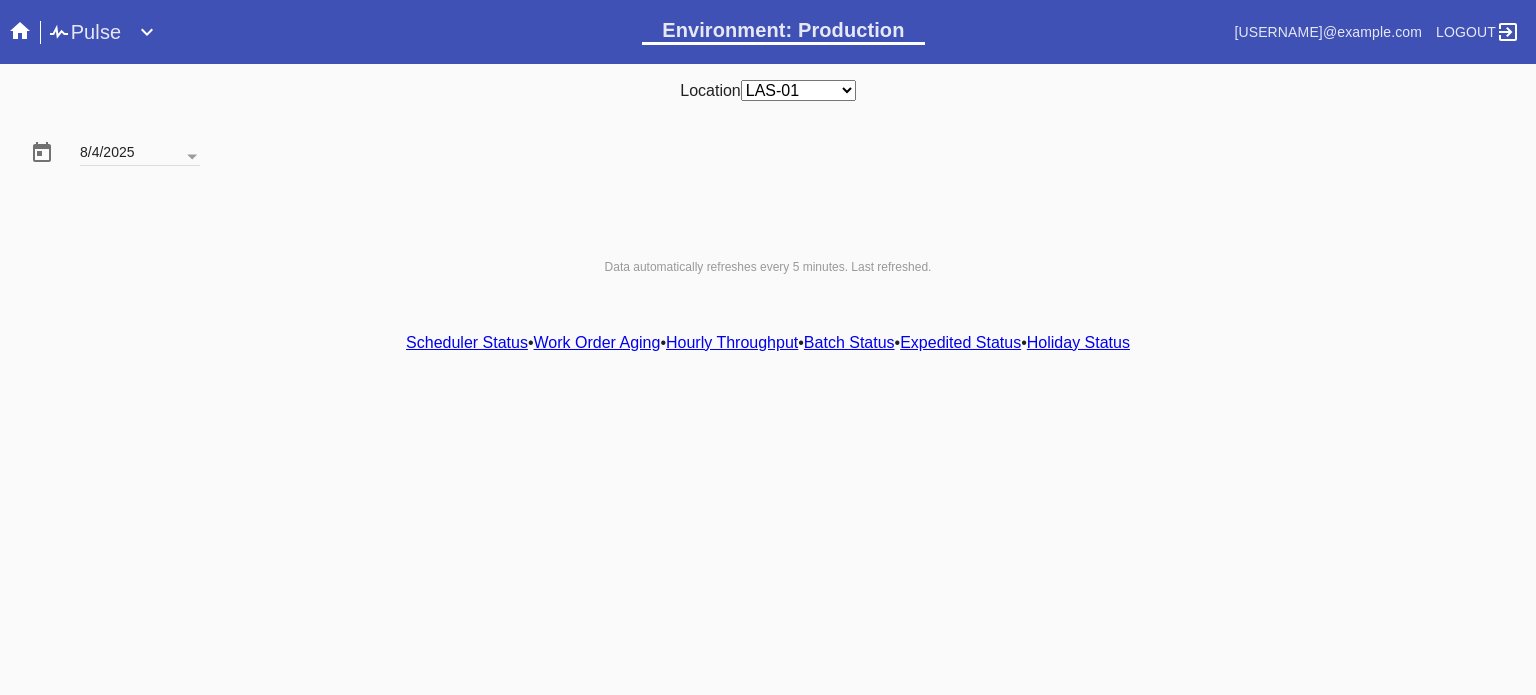click on "Any Location DCA-05 ELP-01 LAS-01 LEX-01 LEX-03" at bounding box center [798, 90] 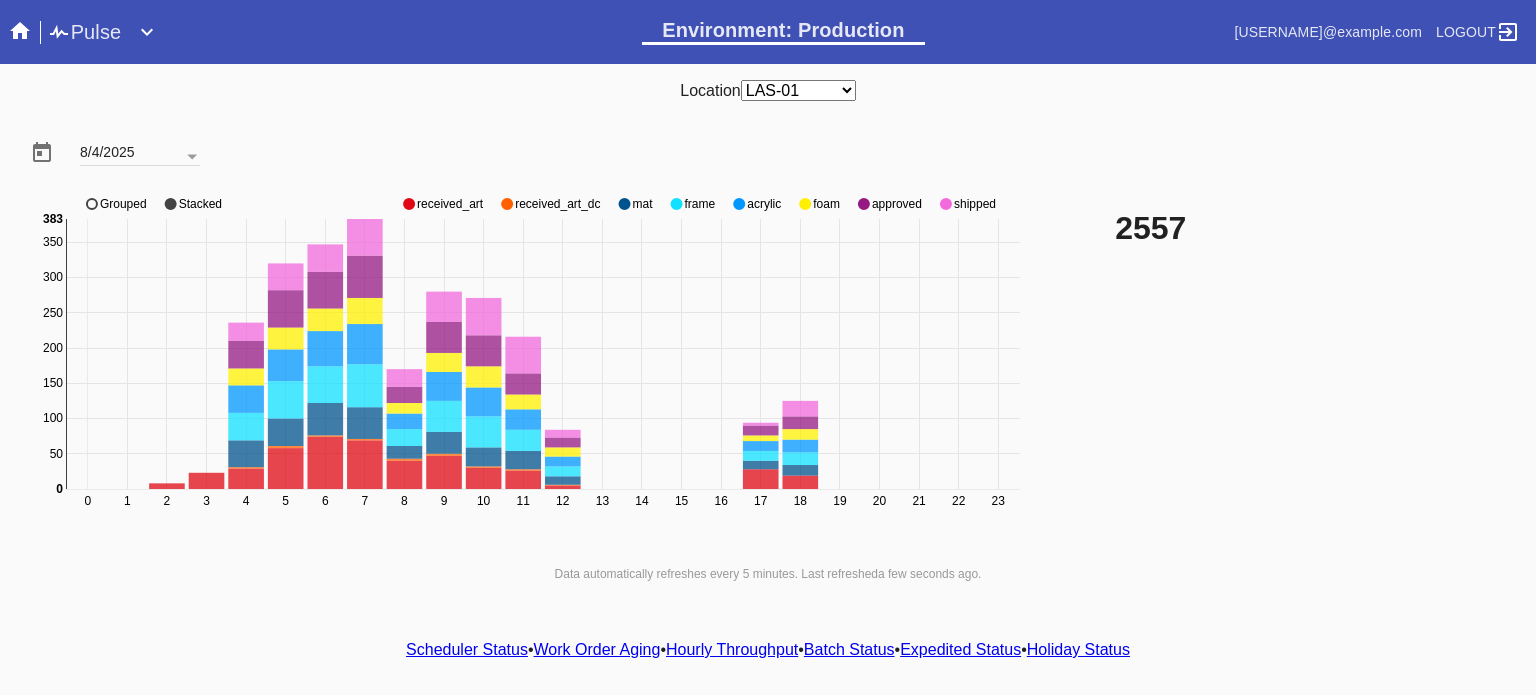click on "approved" 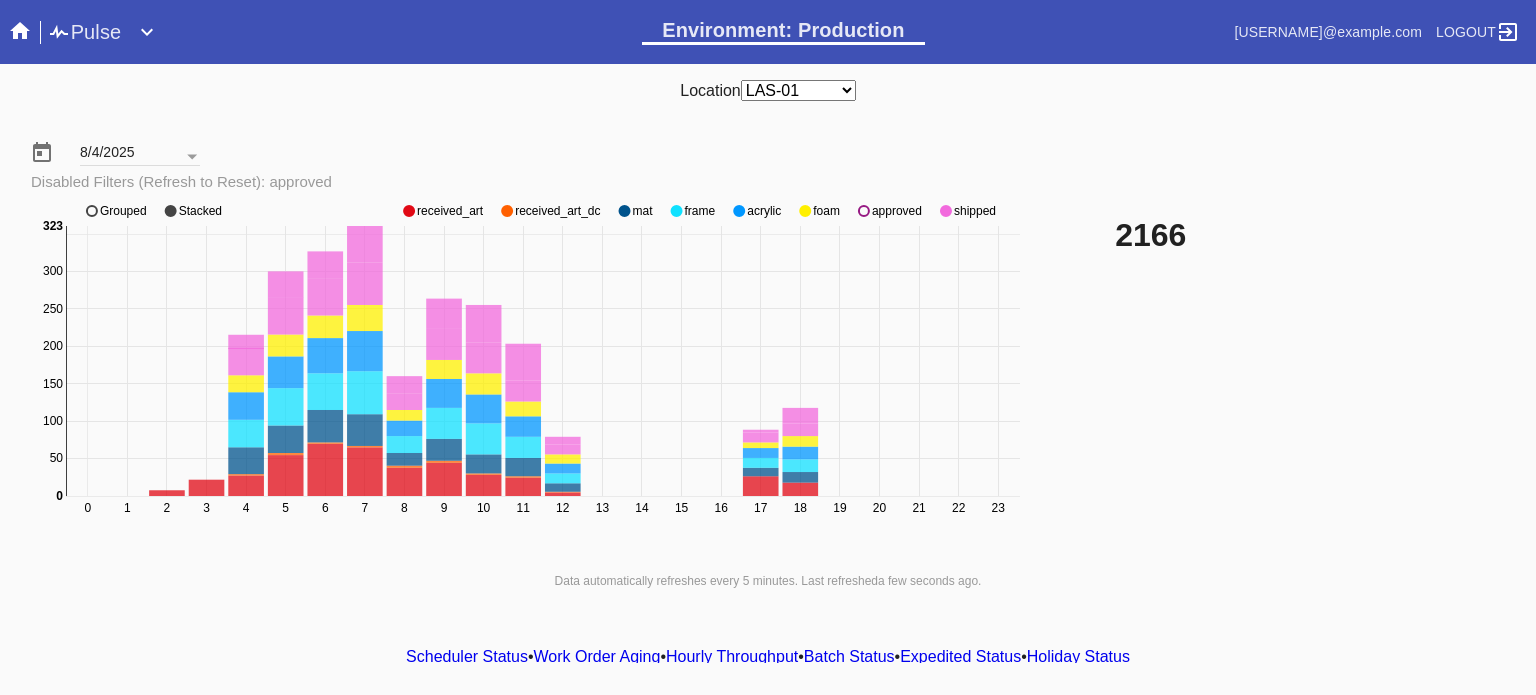 click on "0 1 2 3 4 5 6 7 8 9 10 11 12 13 14 15 16 17 18 19 20 21 22 23 0 50 100 150 200 250 300 350 0 323 received_art received_art_dc mat frame acrylic foam approved shipped Grouped Stacked" 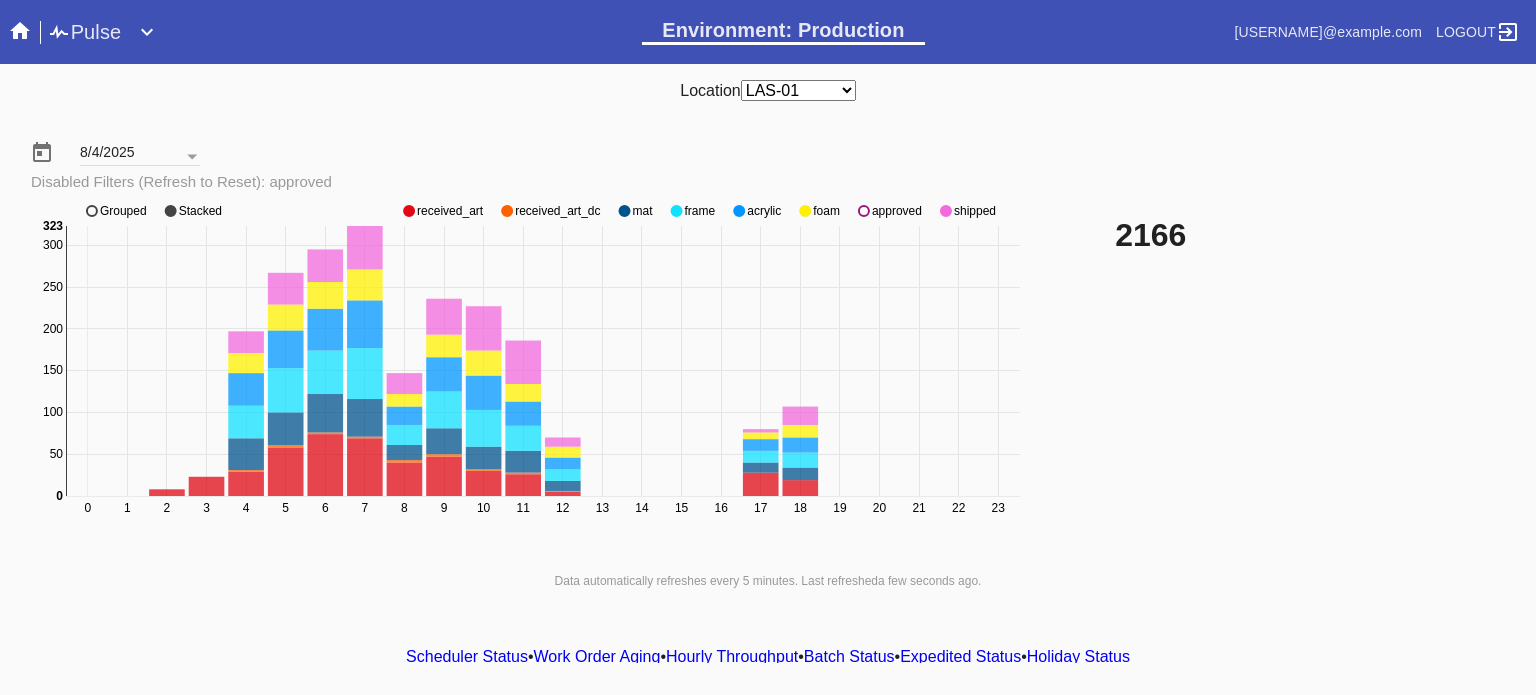 click on "approved" 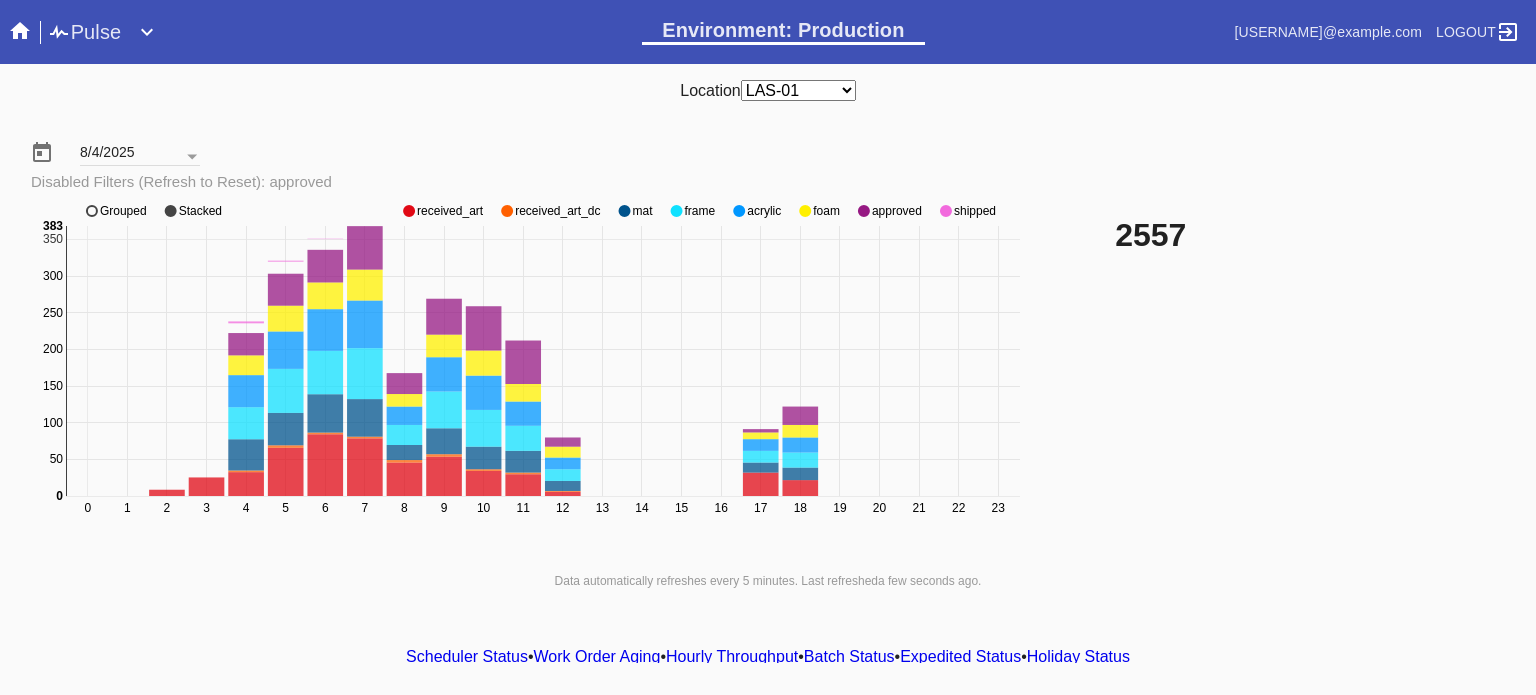 click on "approved" 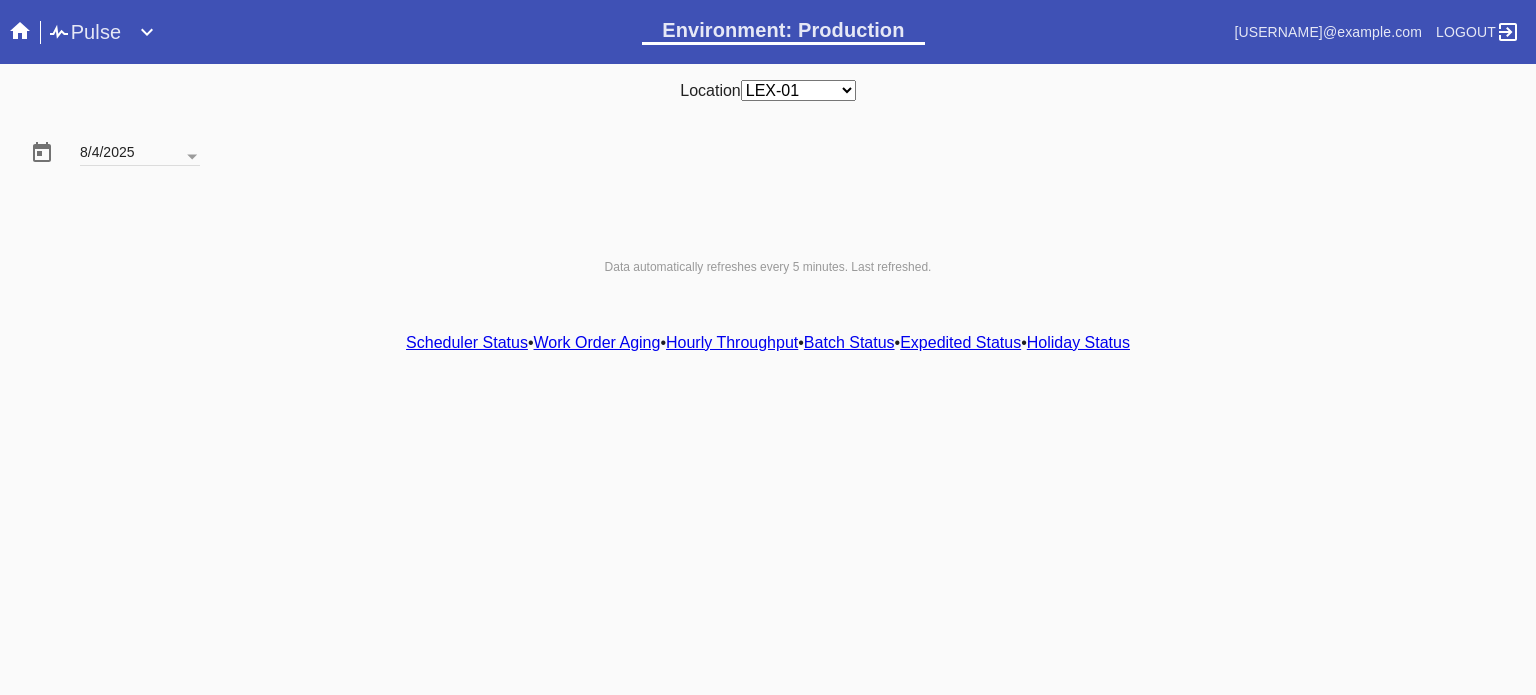 scroll, scrollTop: 0, scrollLeft: 0, axis: both 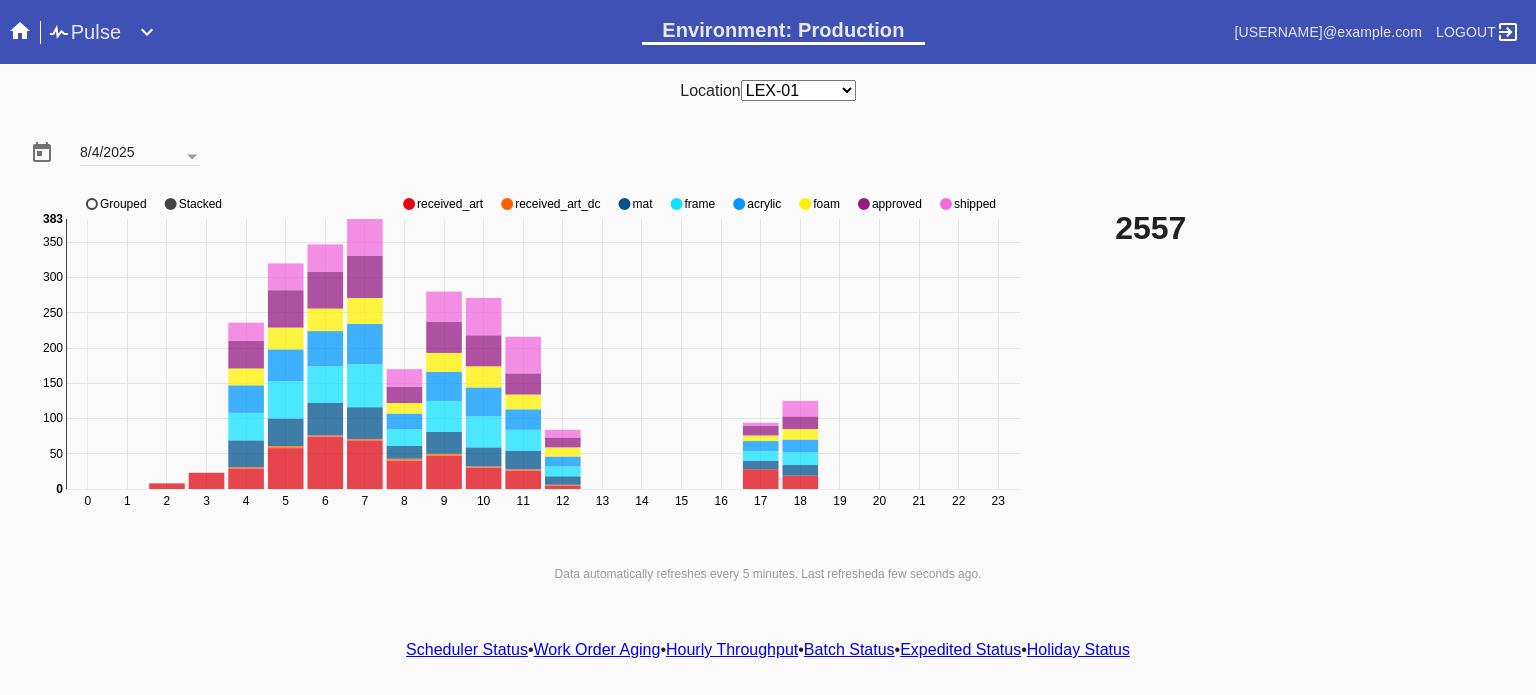 select on "number:50" 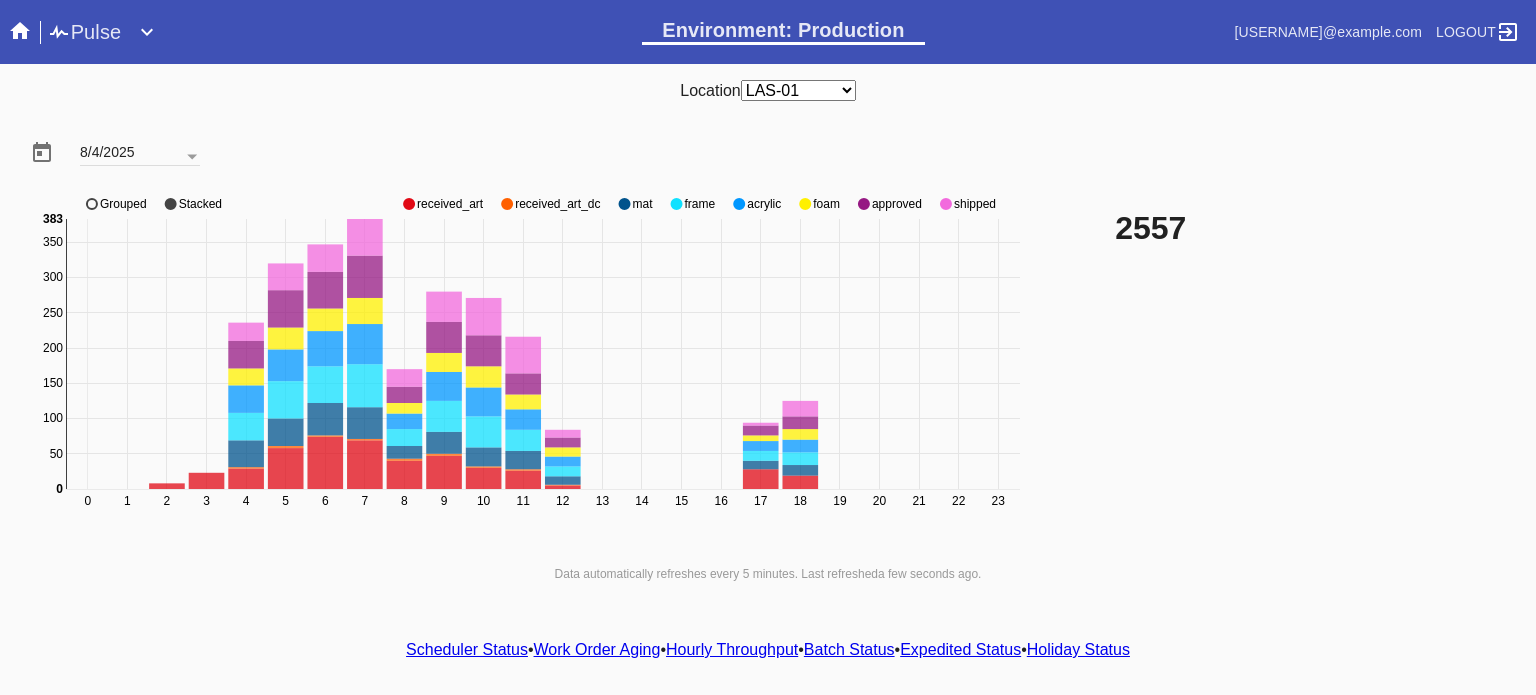 click on "Any Location DCA-05 ELP-01 LAS-01 LEX-01 LEX-03" at bounding box center (798, 90) 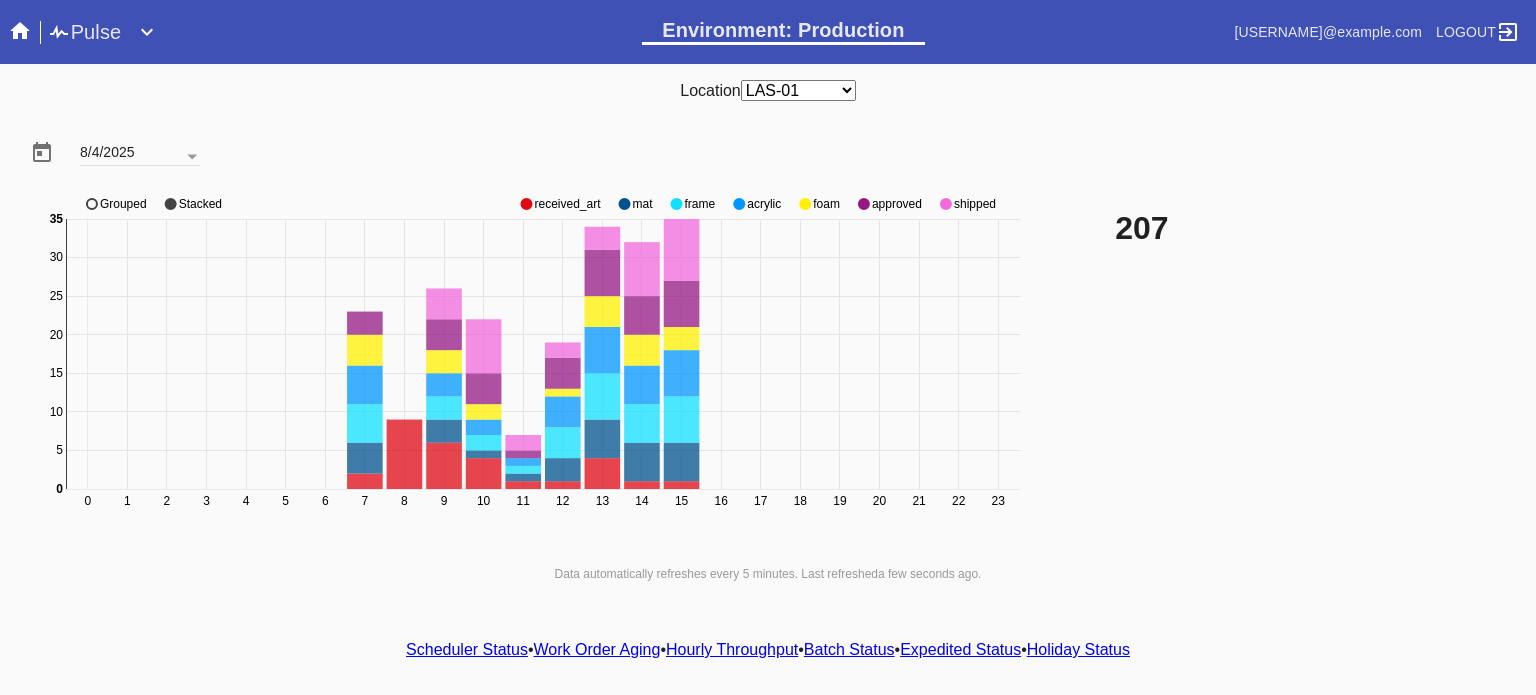click on "approved" 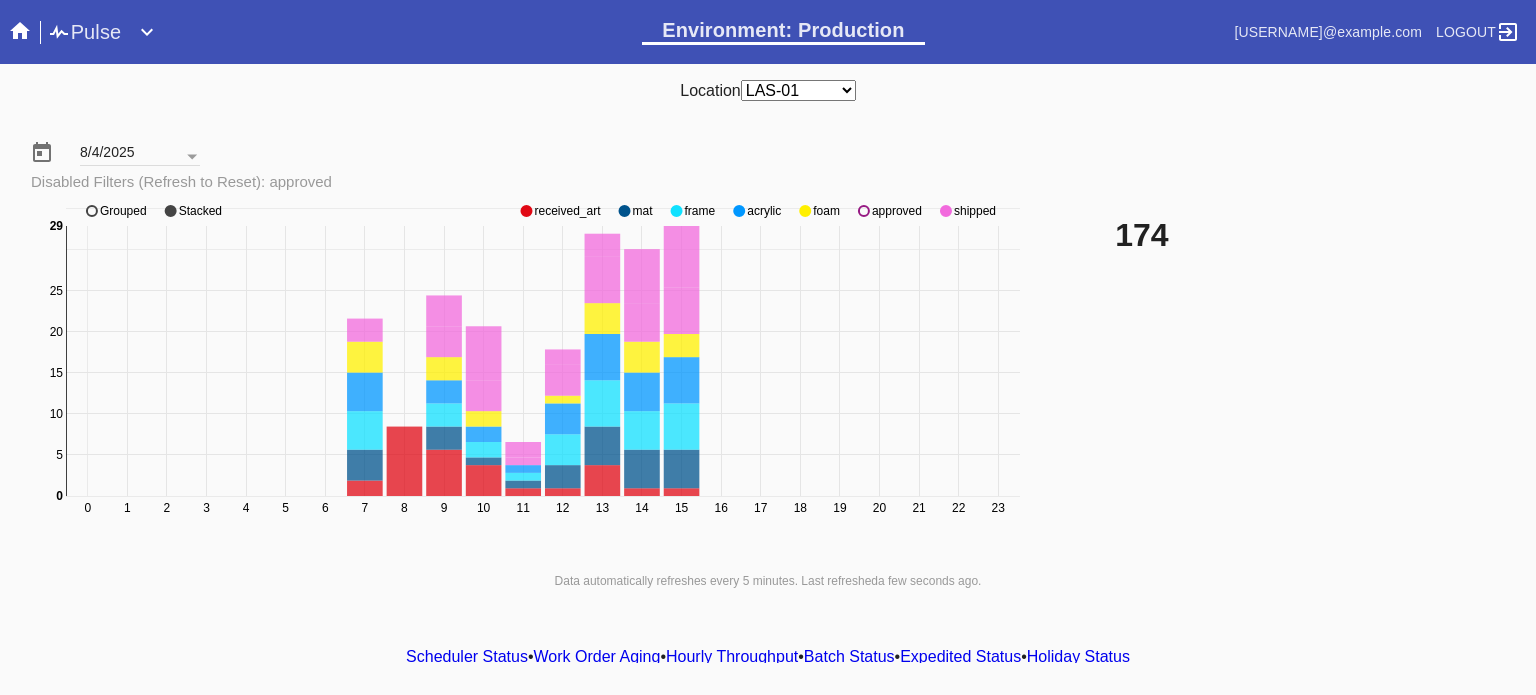 click on "approved" 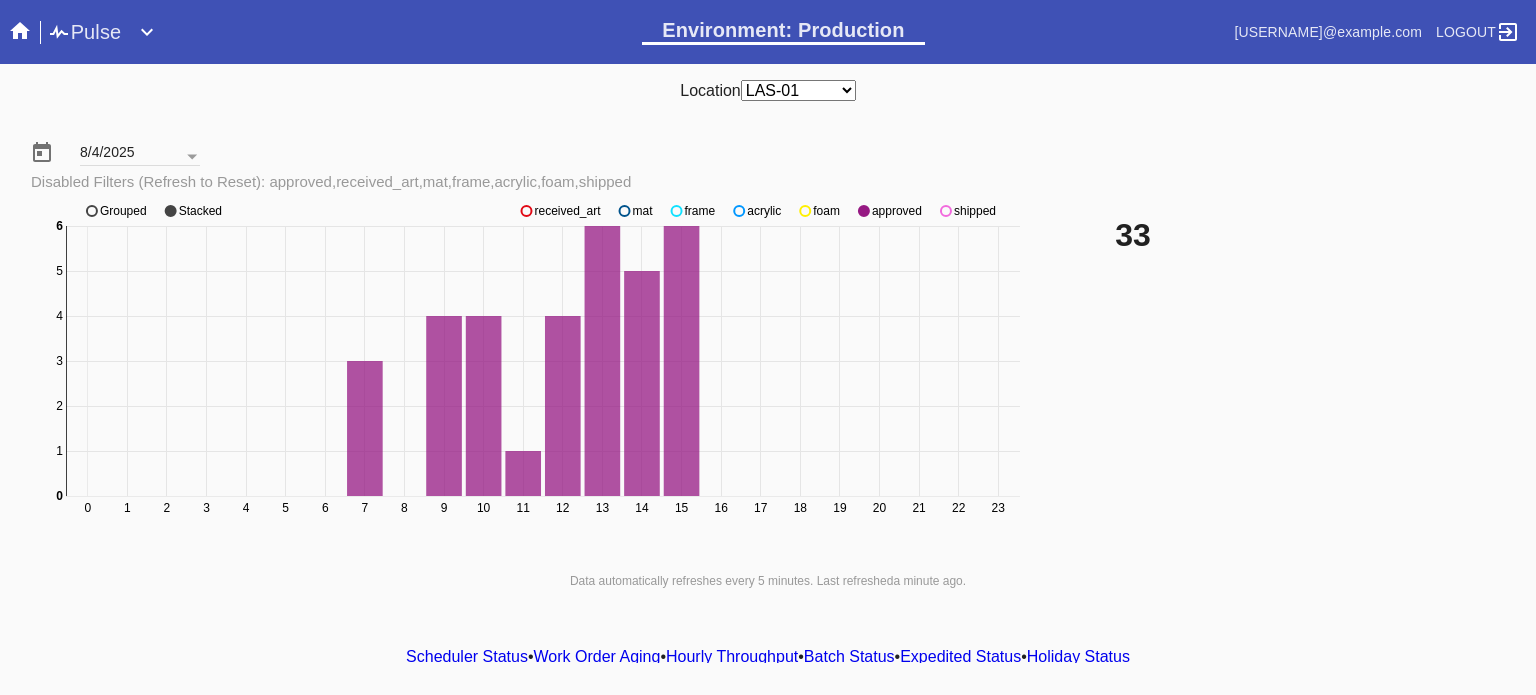 click on "0 1 2 3 4 5 6 7 8 9 10 11 12 13 14 15 16 17 18 19 20 21 22 23 0 1 2 3 4 5 6 0 6 received_art mat frame acrylic foam approved shipped Grouped Stacked" 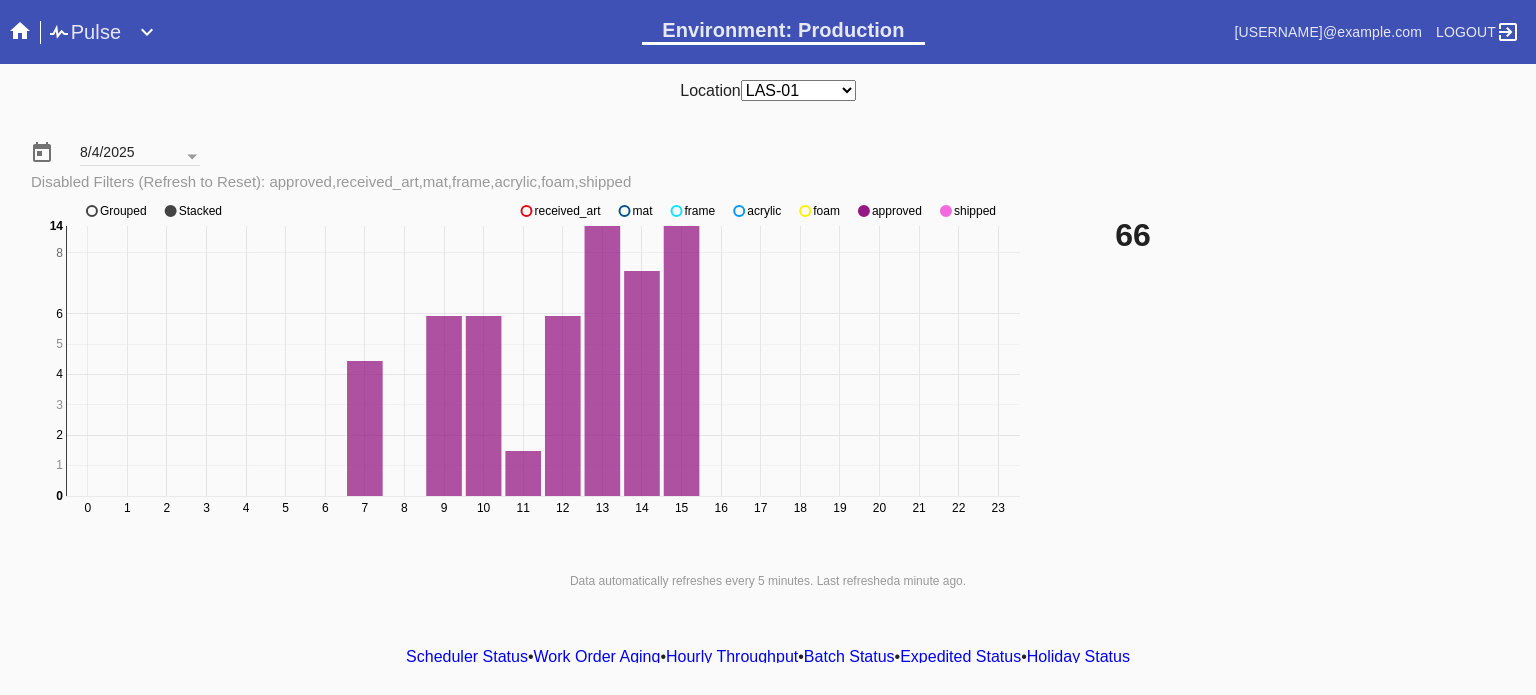 click on "shipped" 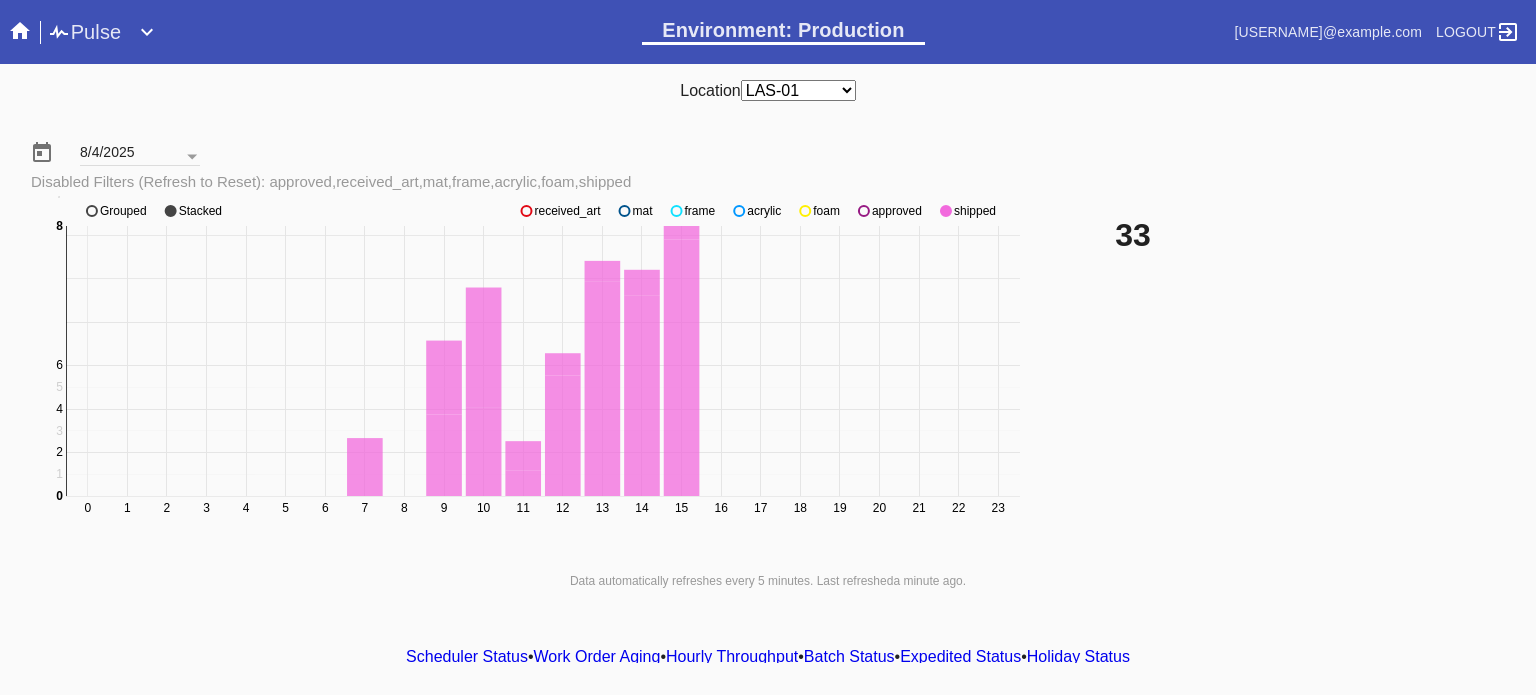 click on "shipped" 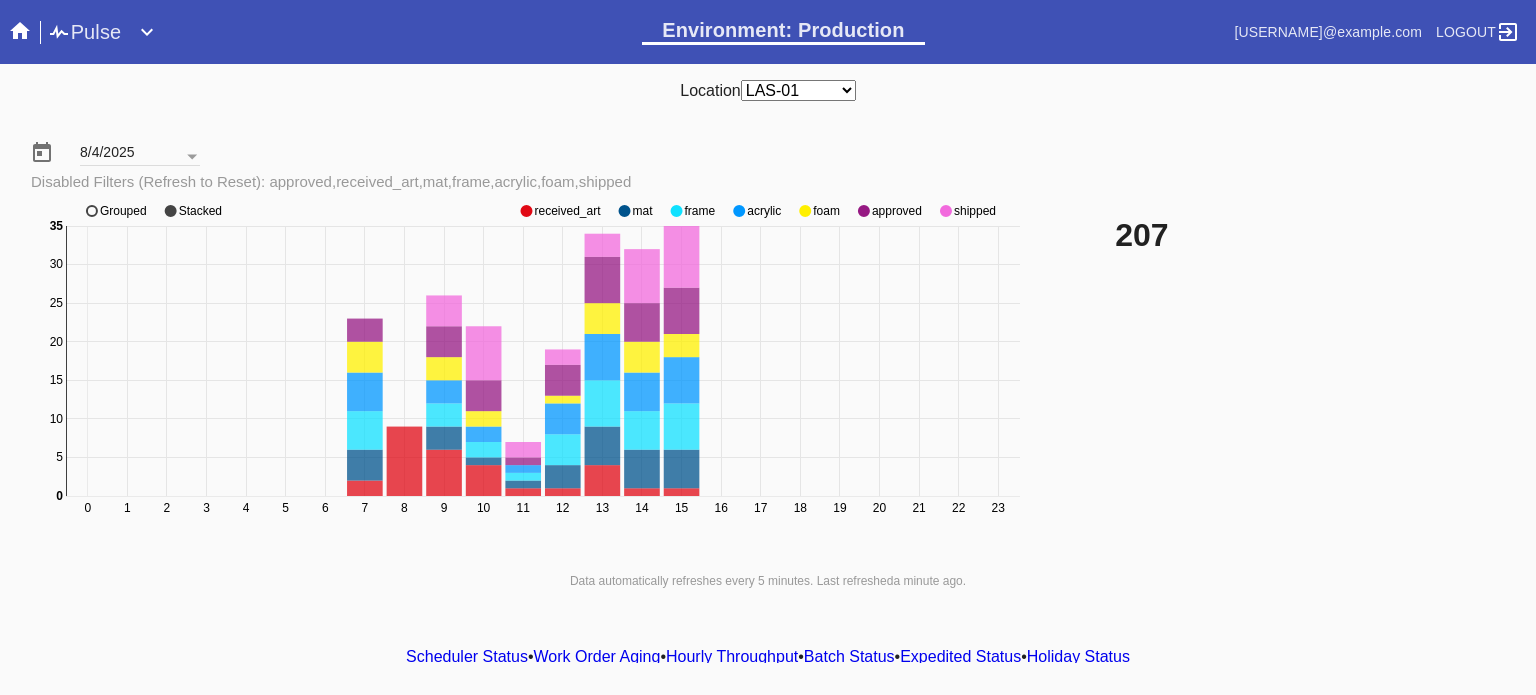 click on "shipped" 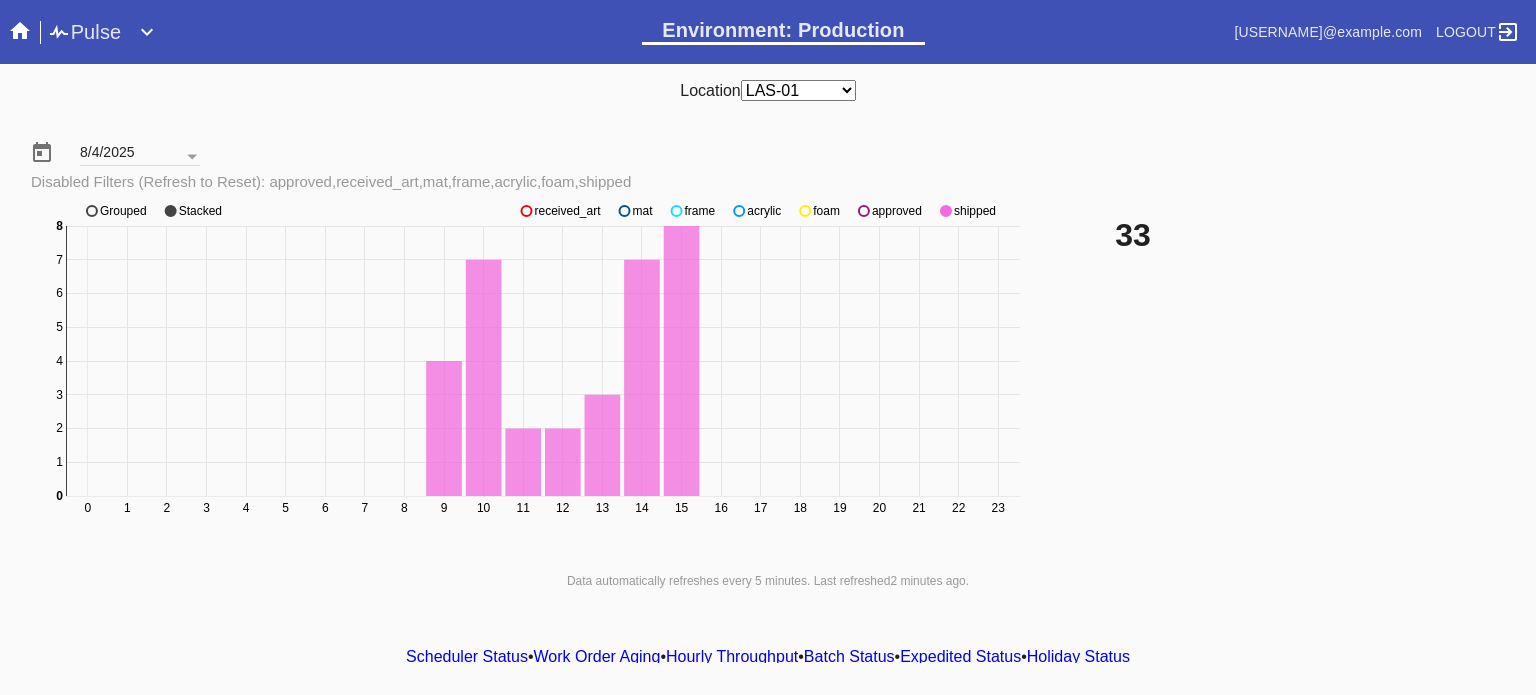 click on "Pulse" at bounding box center (84, 32) 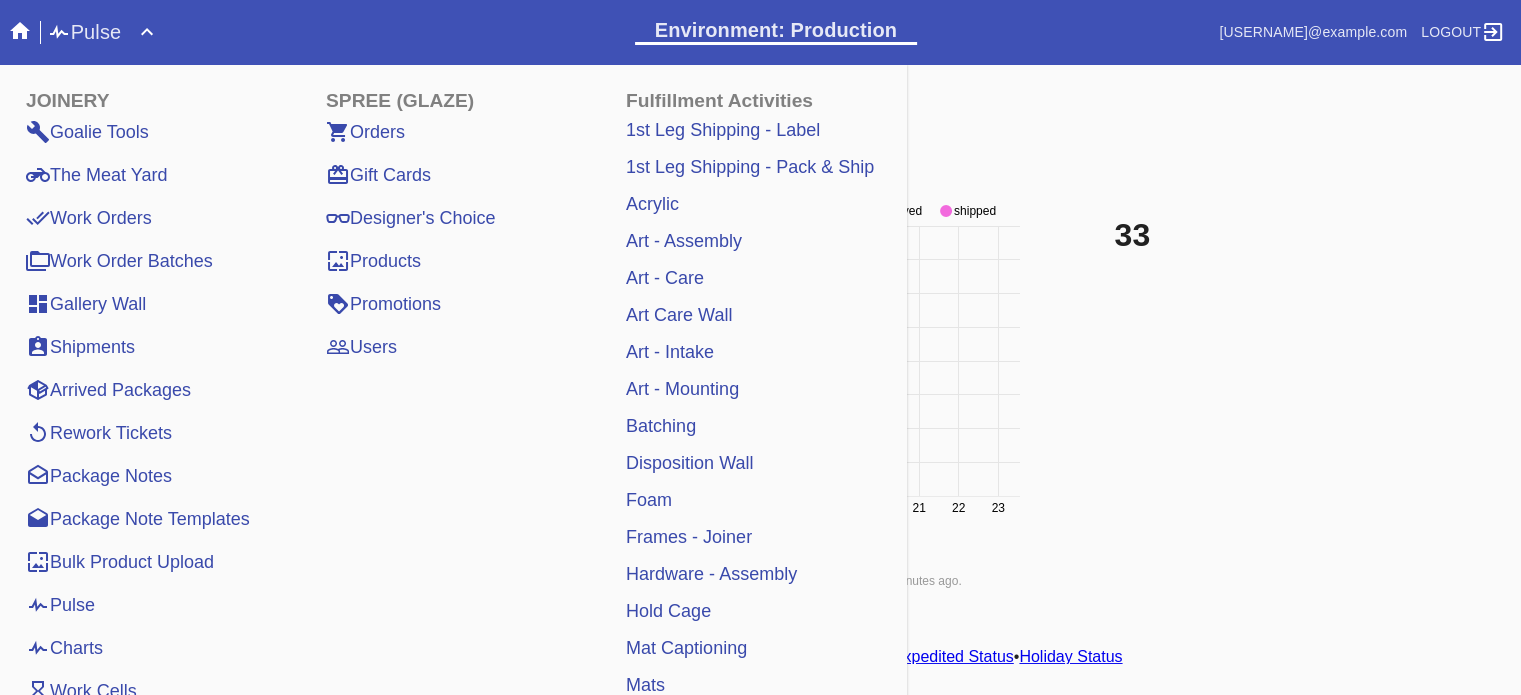 click on "Work Orders" at bounding box center [89, 218] 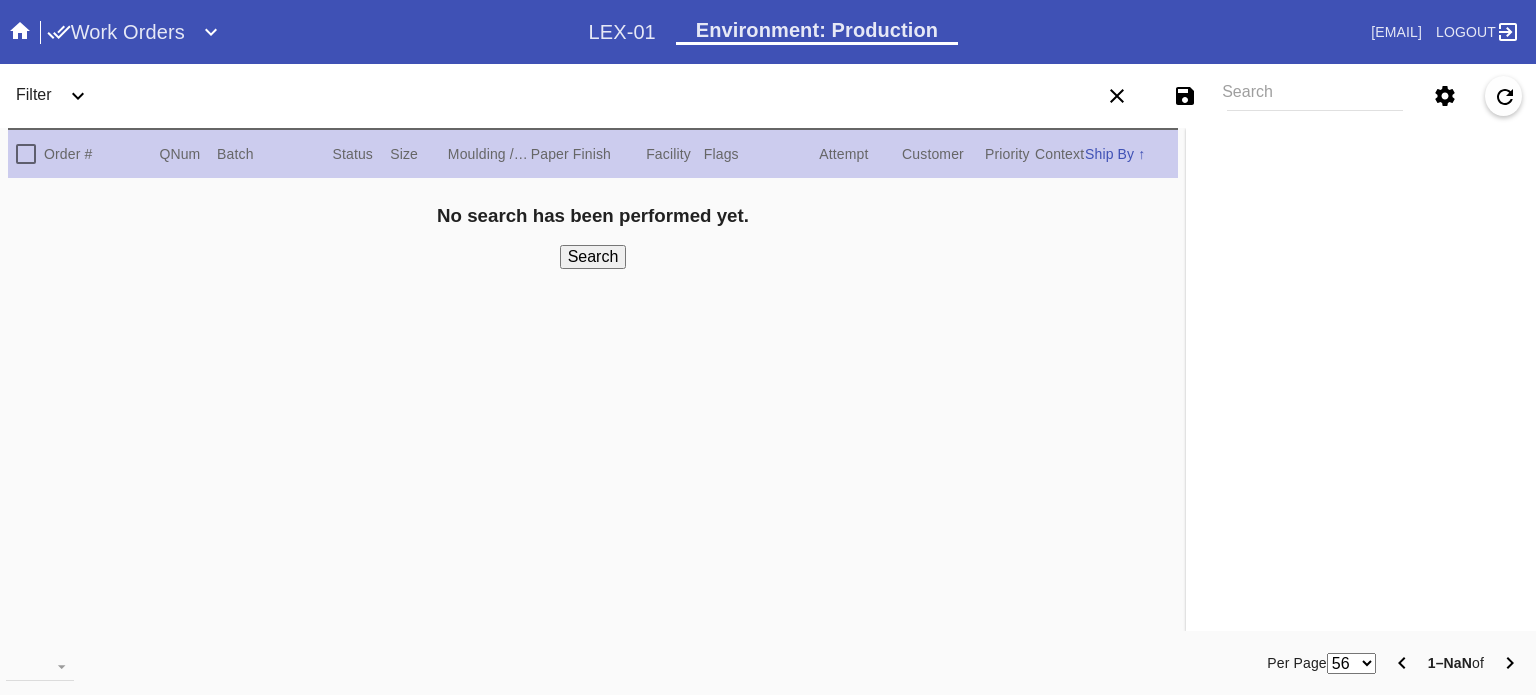 scroll, scrollTop: 0, scrollLeft: 0, axis: both 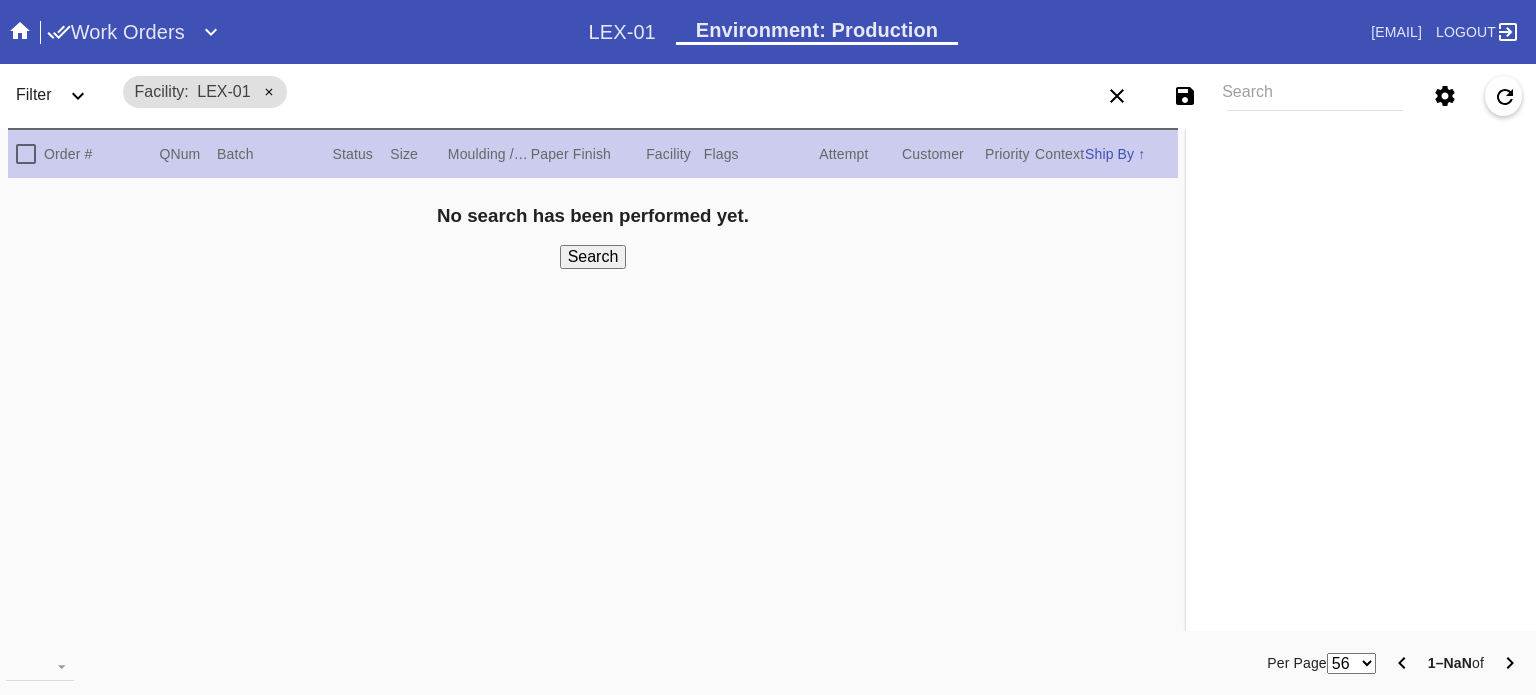 click on "Facility
LEX-01" at bounding box center (562, 92) 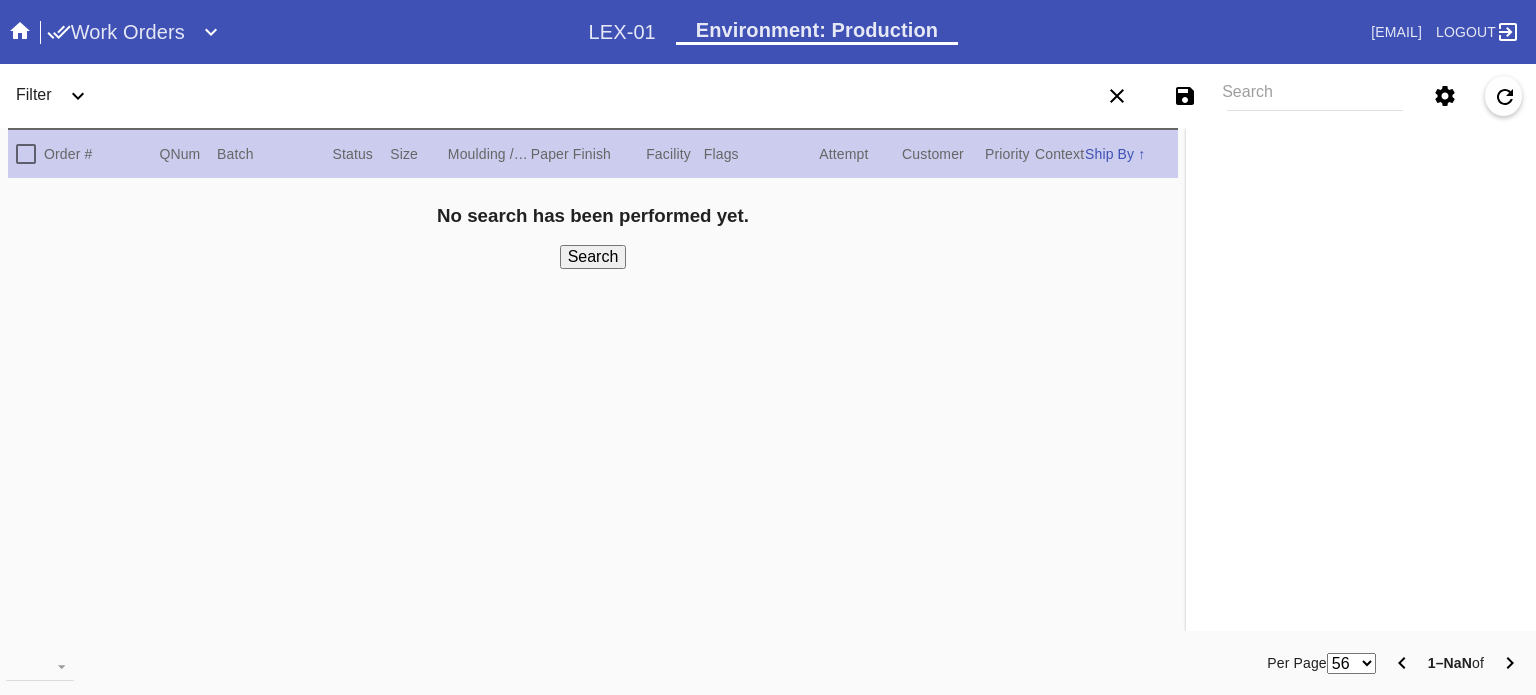 click at bounding box center [78, 96] 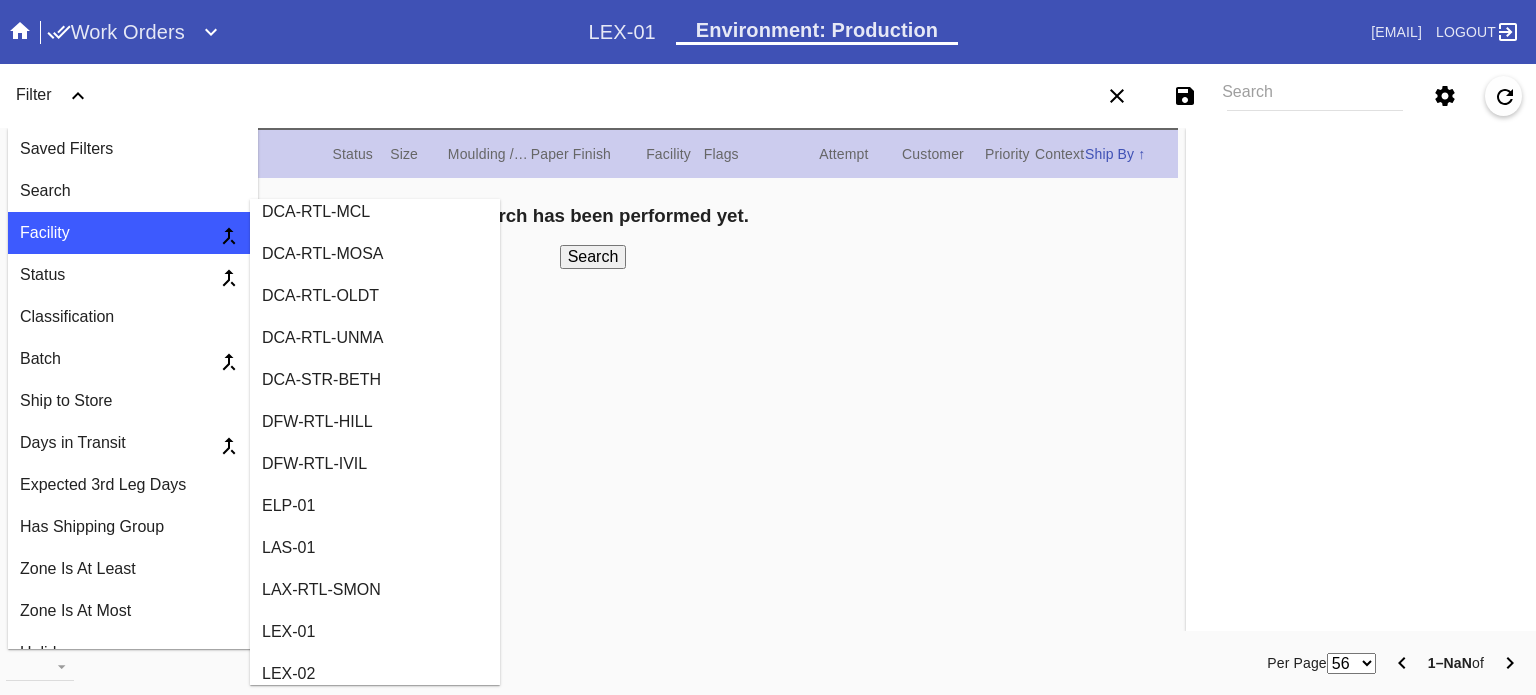scroll, scrollTop: 1000, scrollLeft: 0, axis: vertical 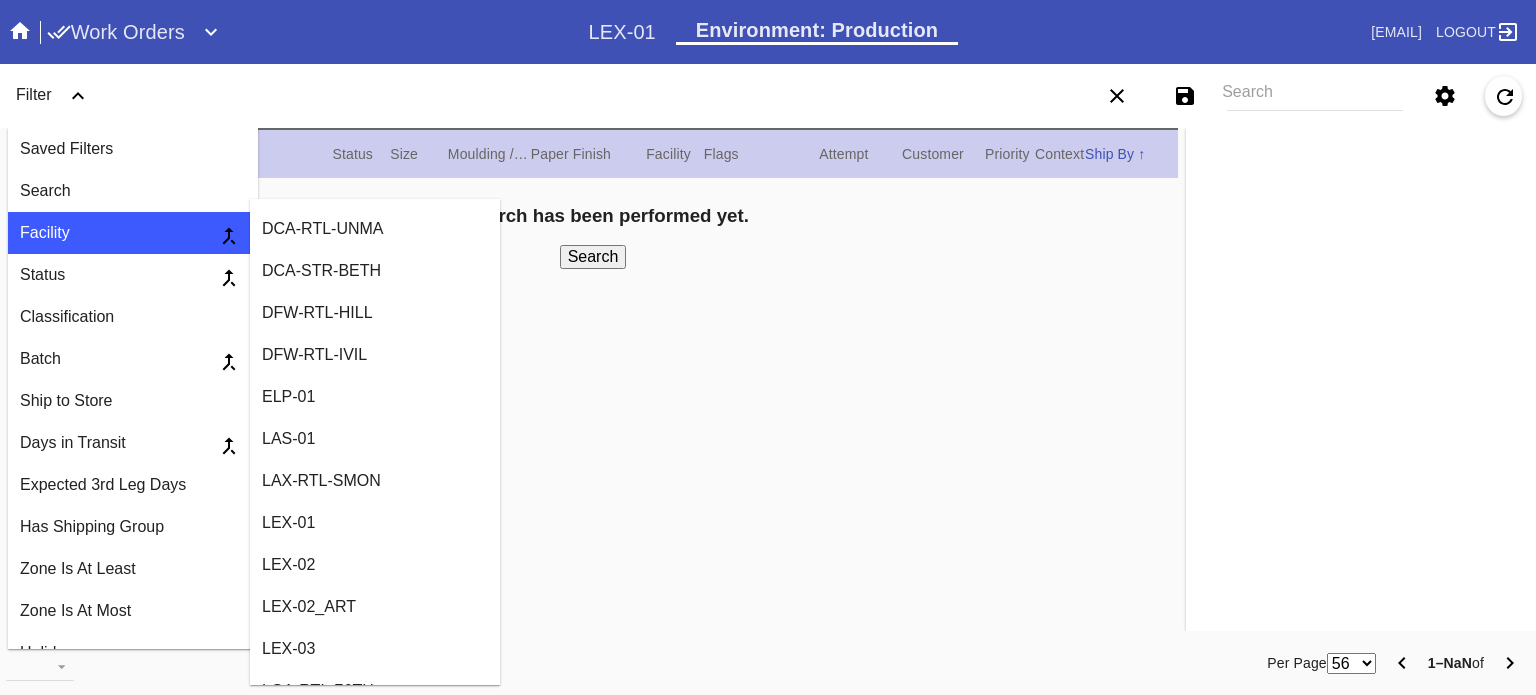 click on "LAS-01" at bounding box center (375, 439) 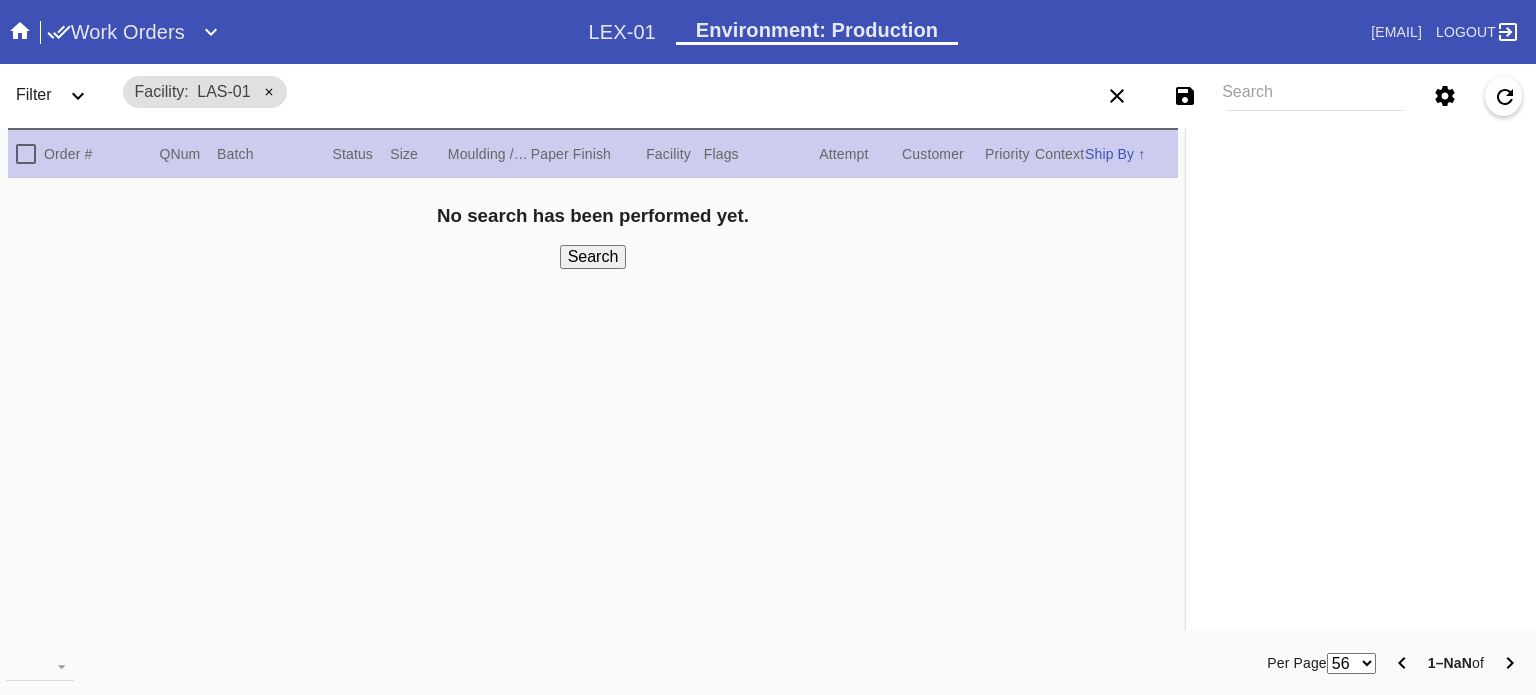 click on "Filter" at bounding box center [34, 94] 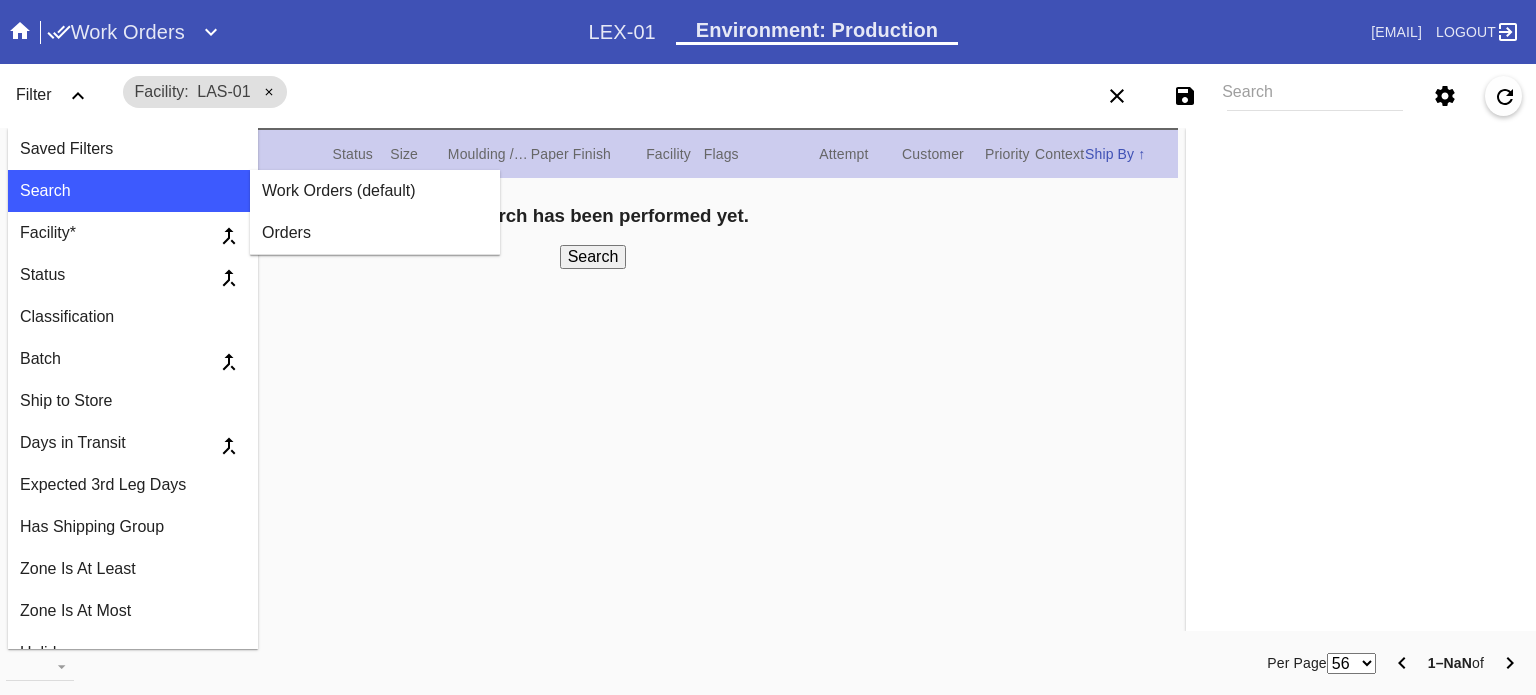 scroll, scrollTop: 0, scrollLeft: 0, axis: both 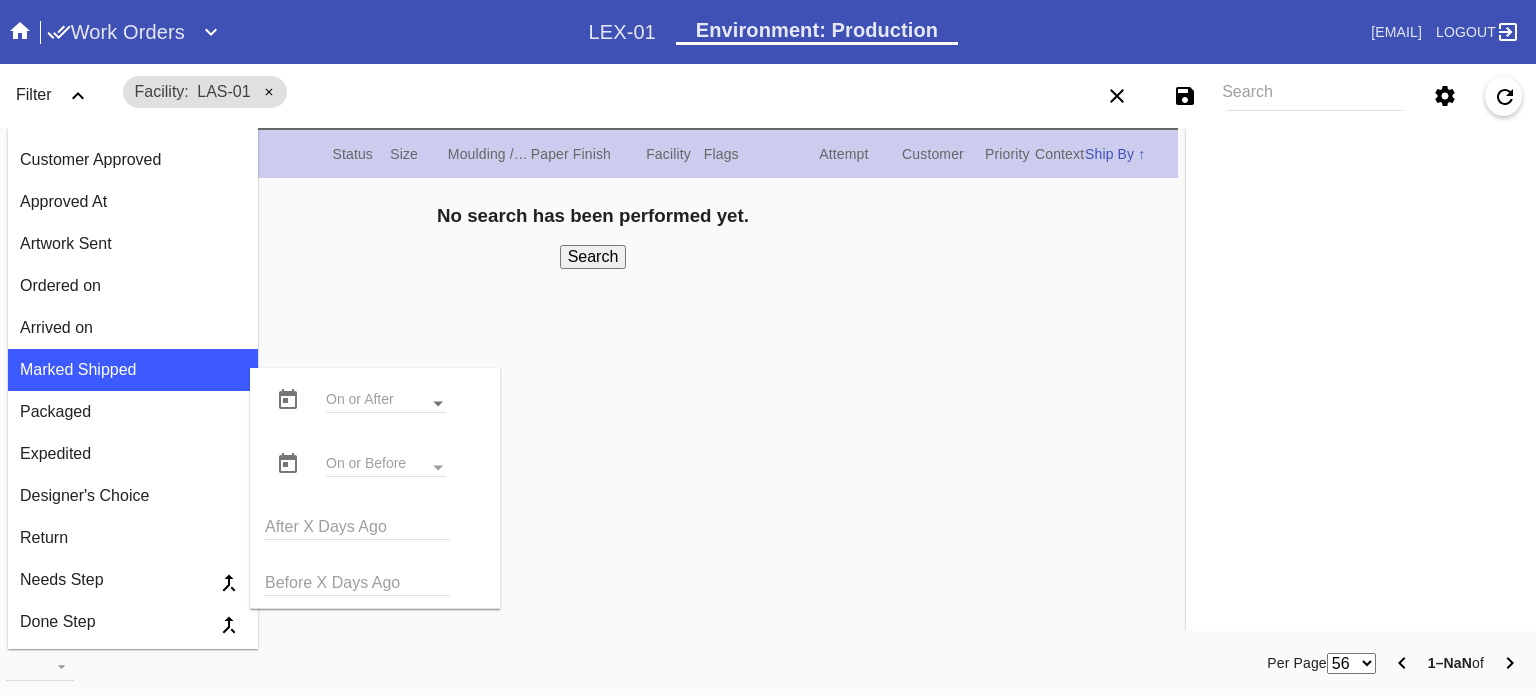 click at bounding box center (438, 404) 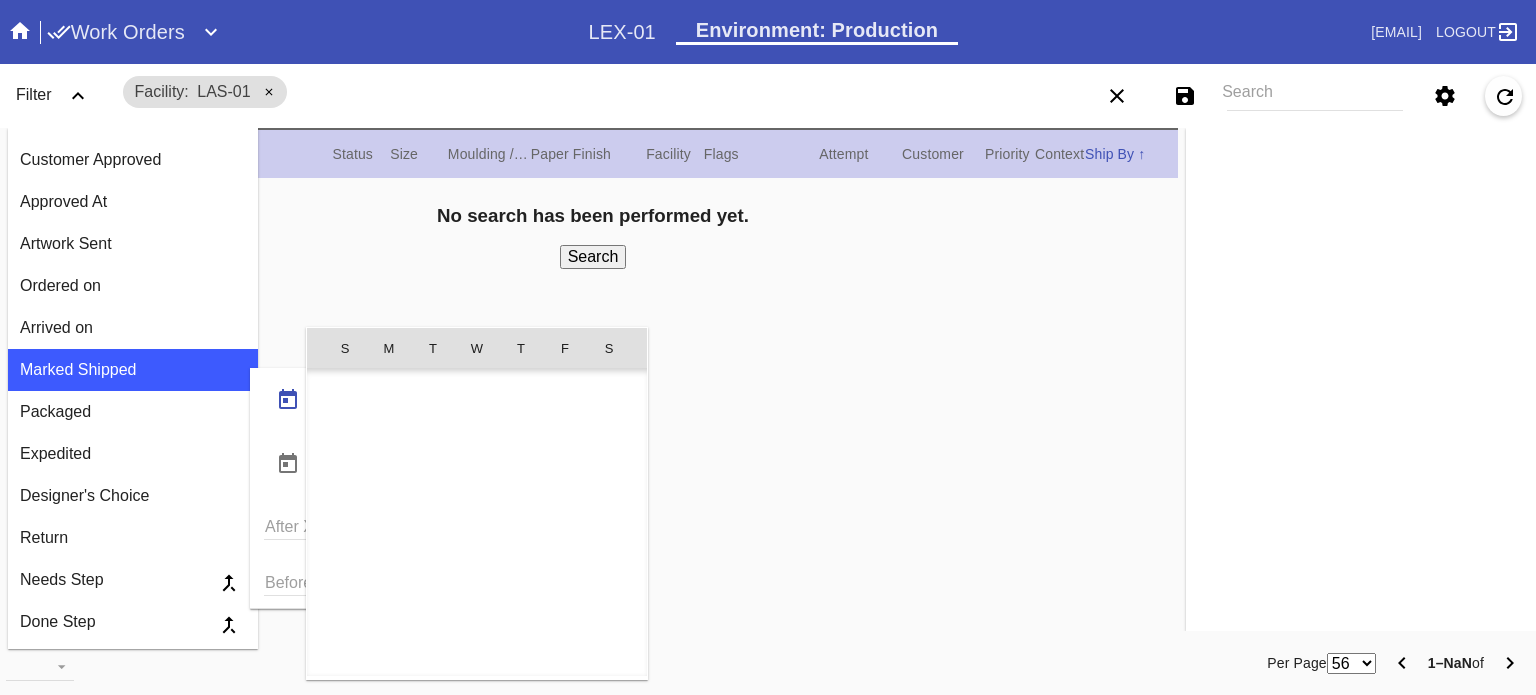scroll, scrollTop: 462955, scrollLeft: 0, axis: vertical 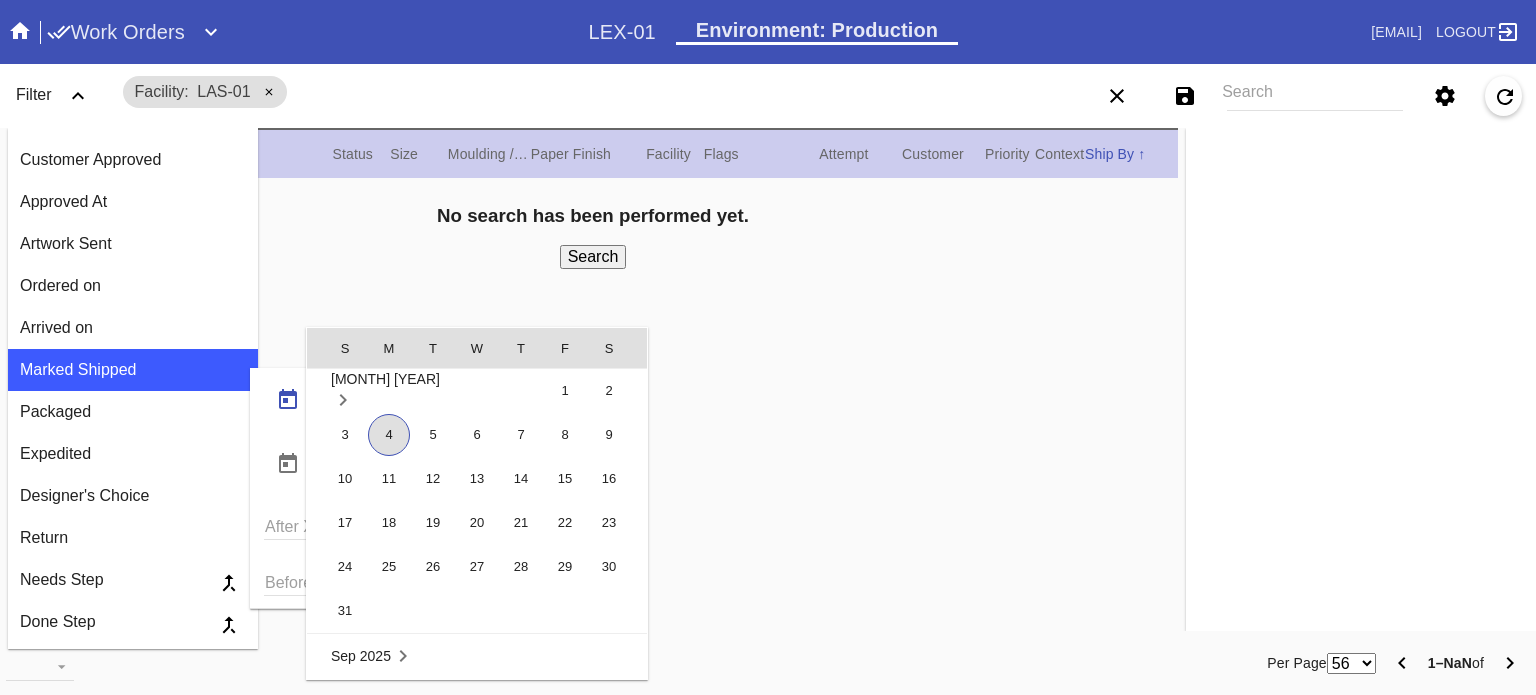 click on "4" at bounding box center (389, 435) 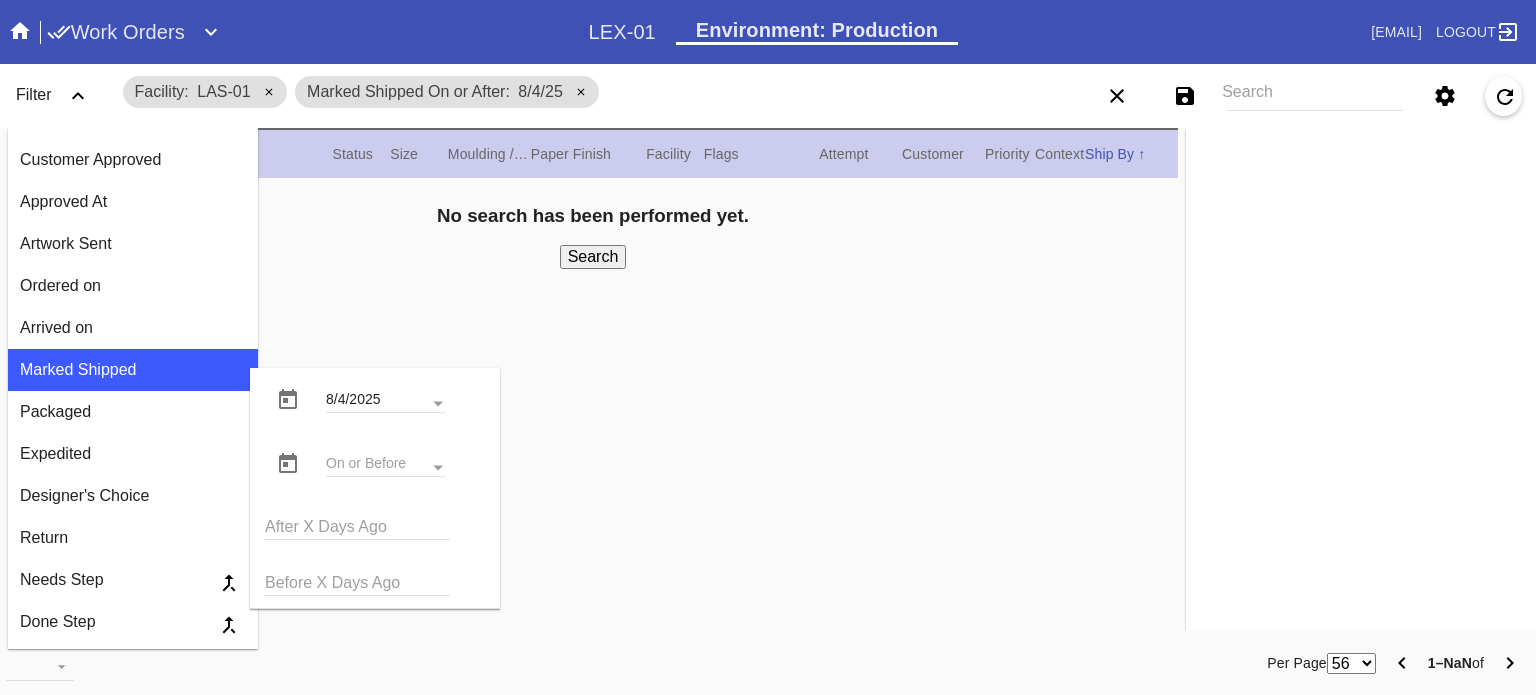 drag, startPoint x: 576, startPoint y: 255, endPoint x: 555, endPoint y: 243, distance: 24.186773 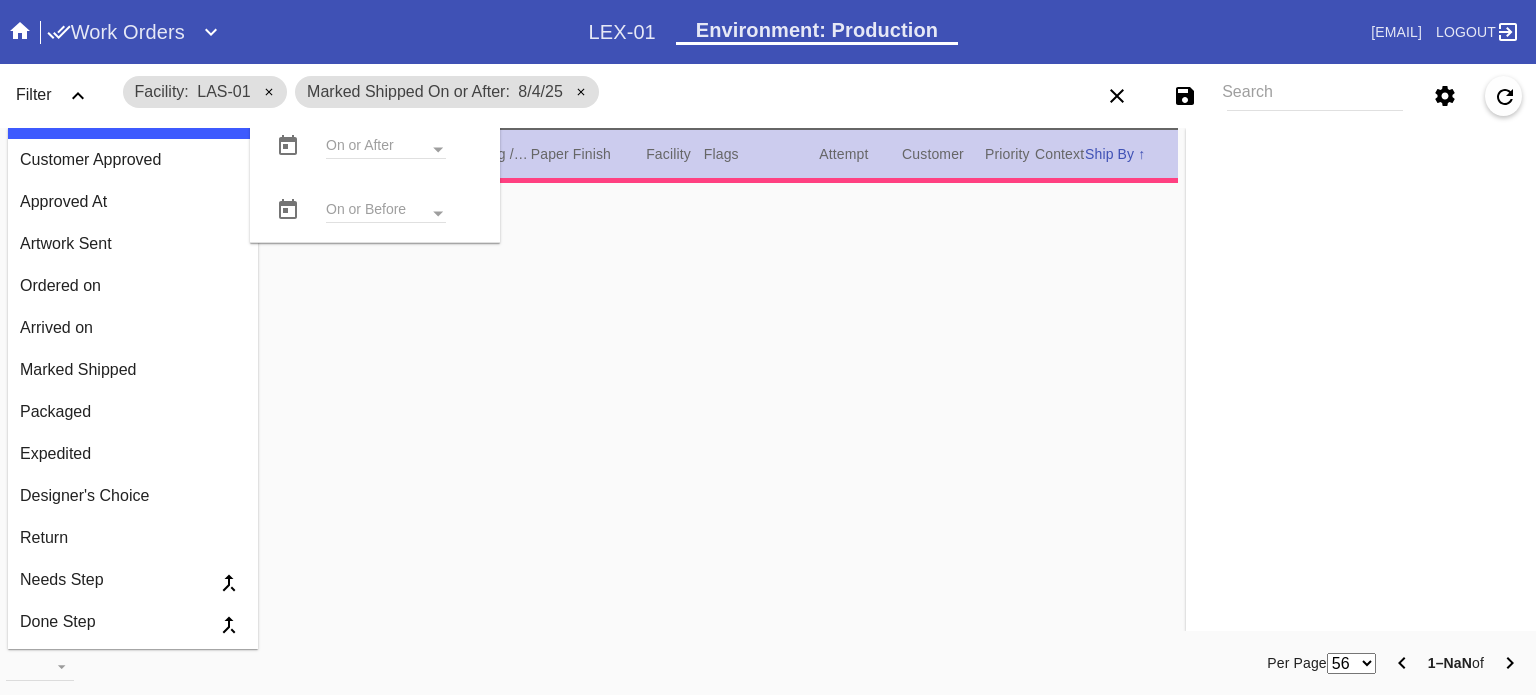click 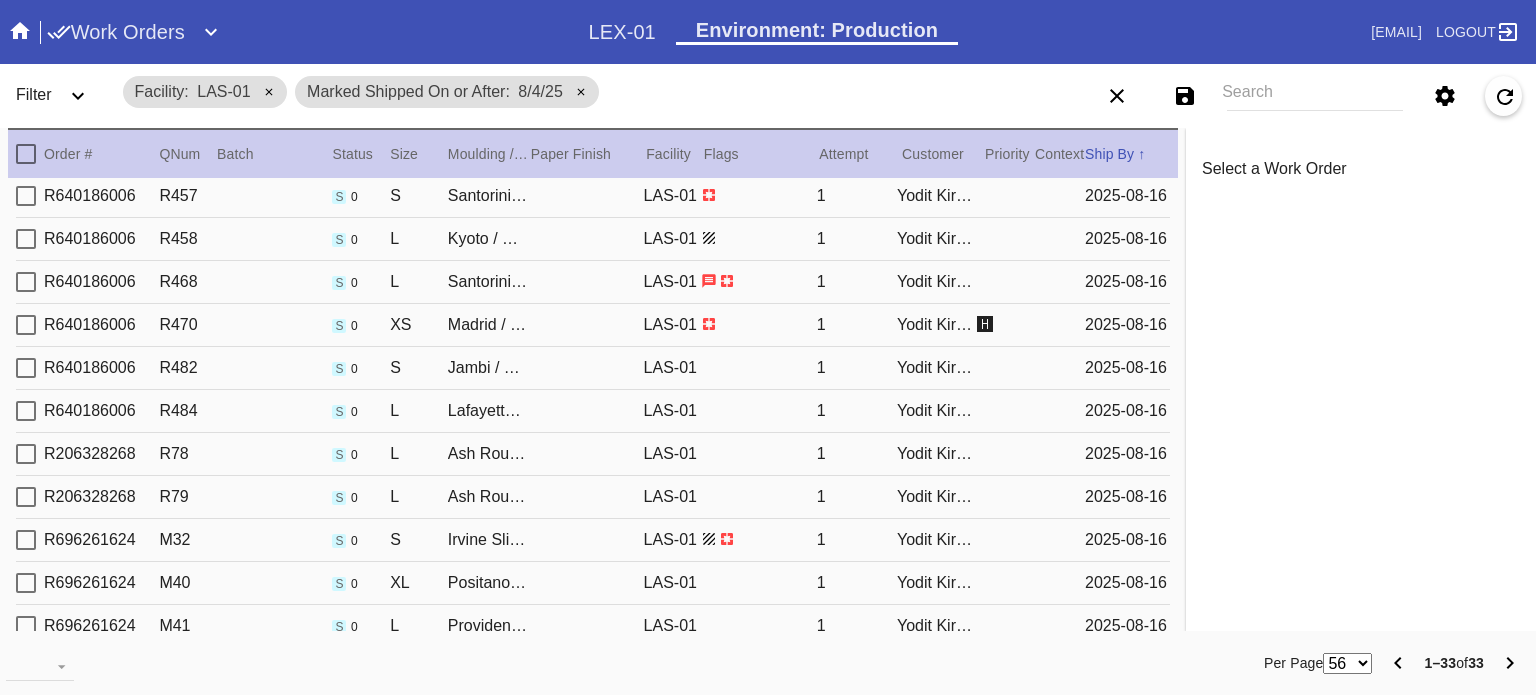 scroll, scrollTop: 972, scrollLeft: 0, axis: vertical 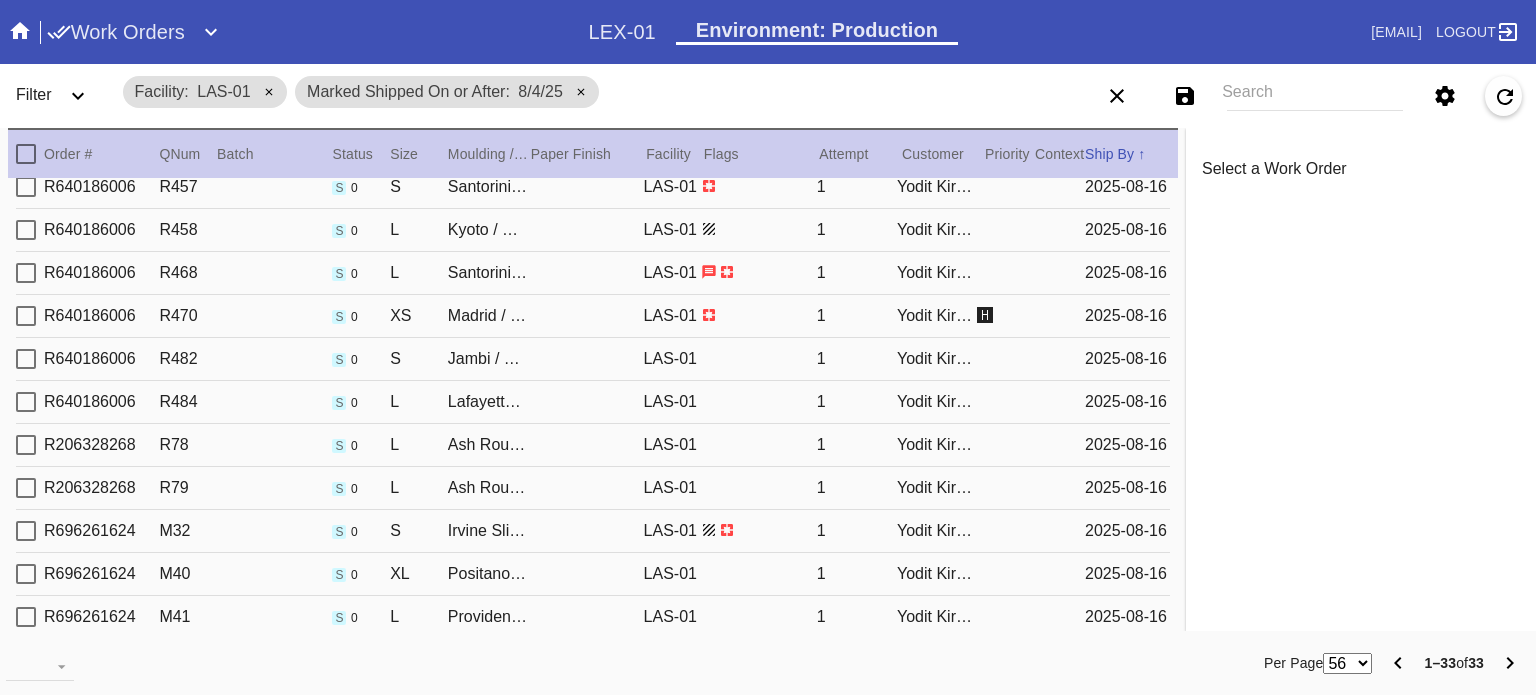 click on "1" at bounding box center (857, 402) 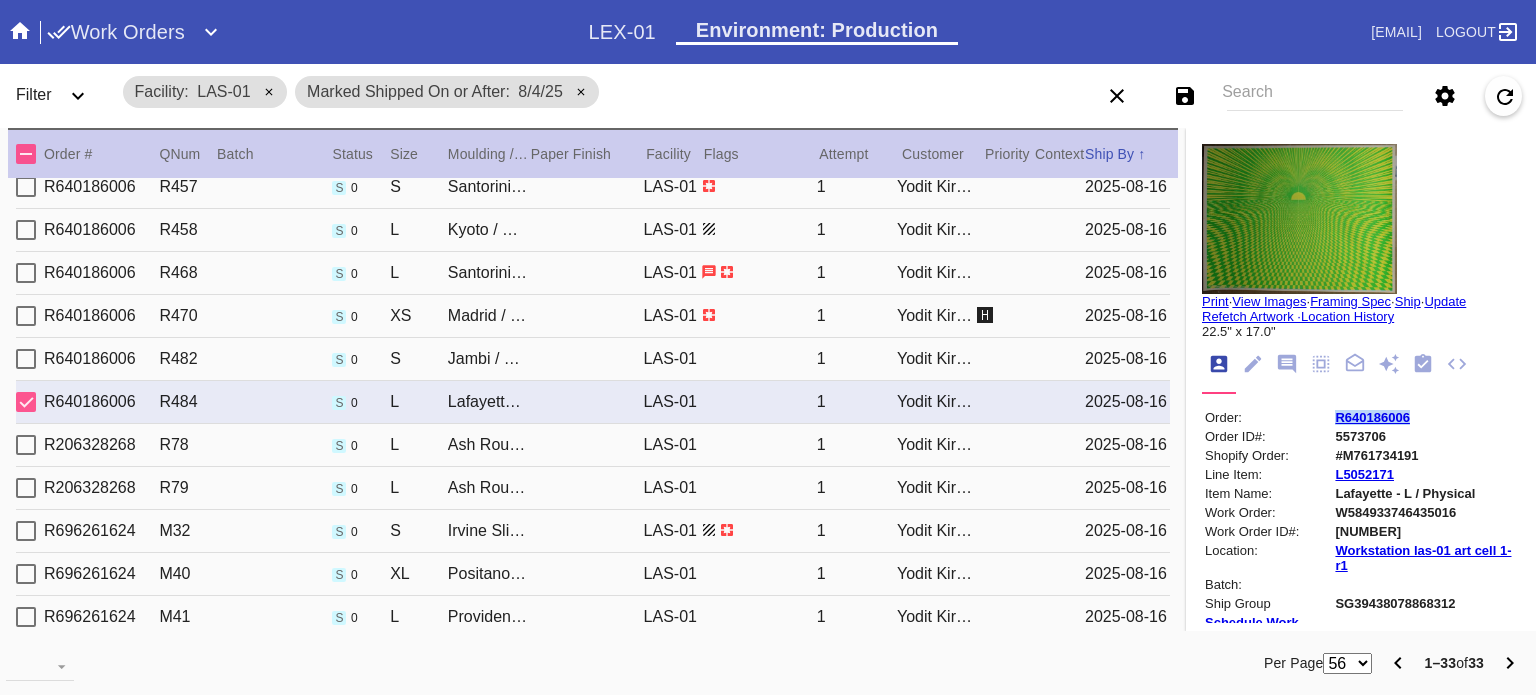 drag, startPoint x: 1404, startPoint y: 419, endPoint x: 1308, endPoint y: 422, distance: 96.04687 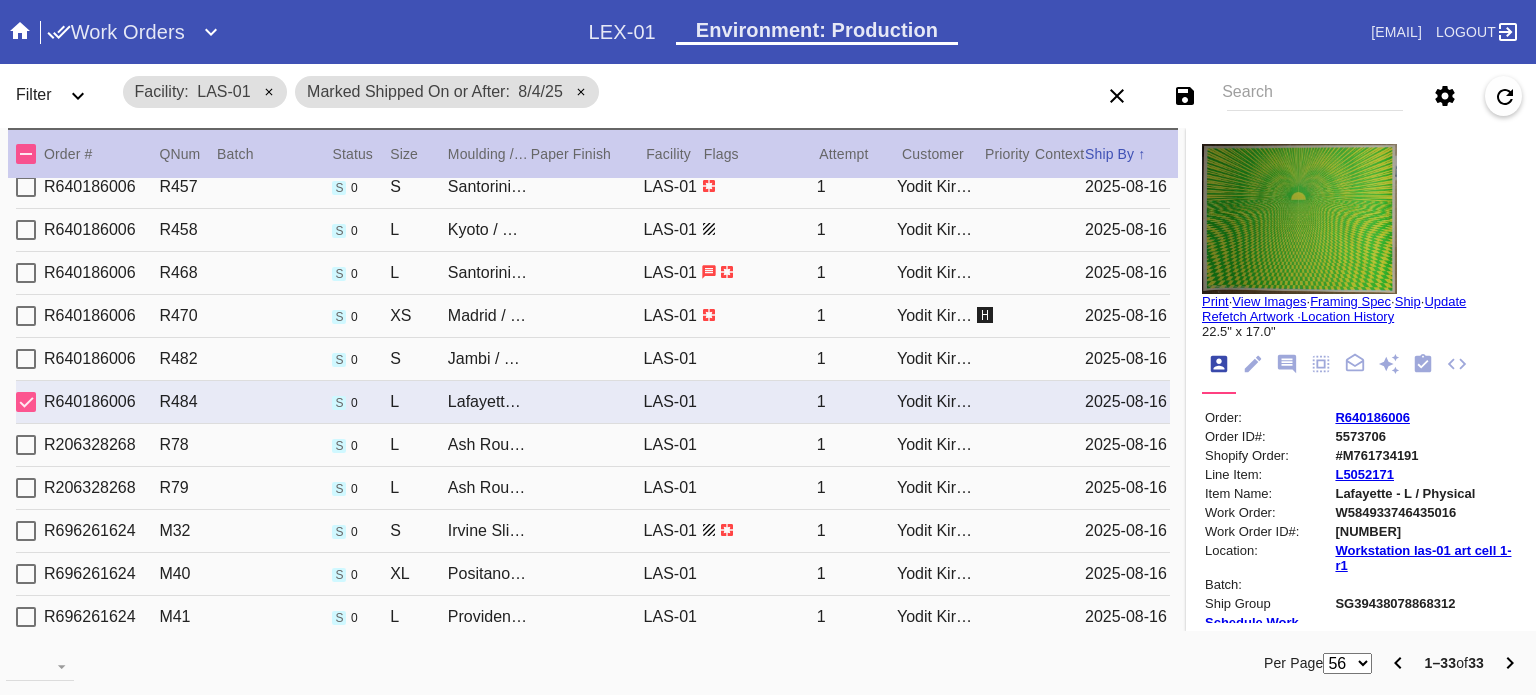 click on "Search" at bounding box center (1315, 96) 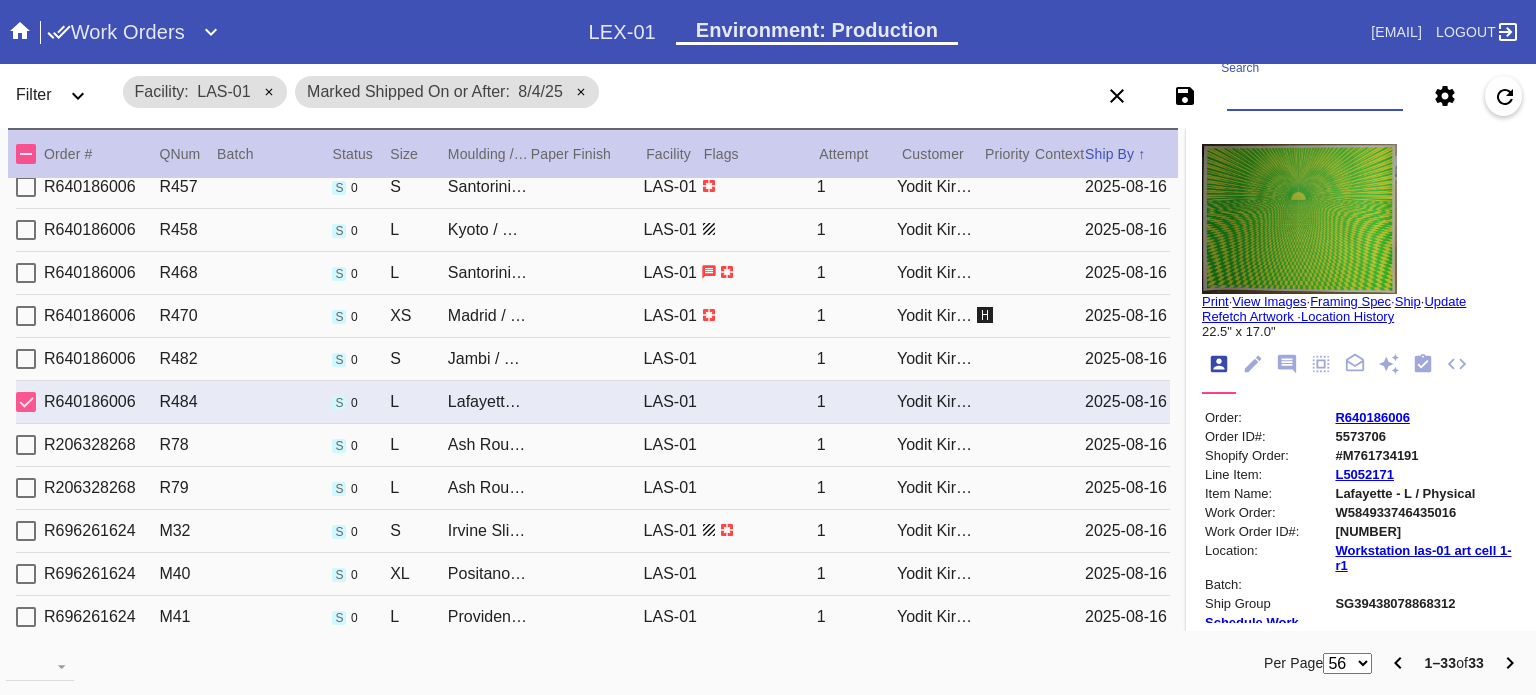 paste on "R640186006" 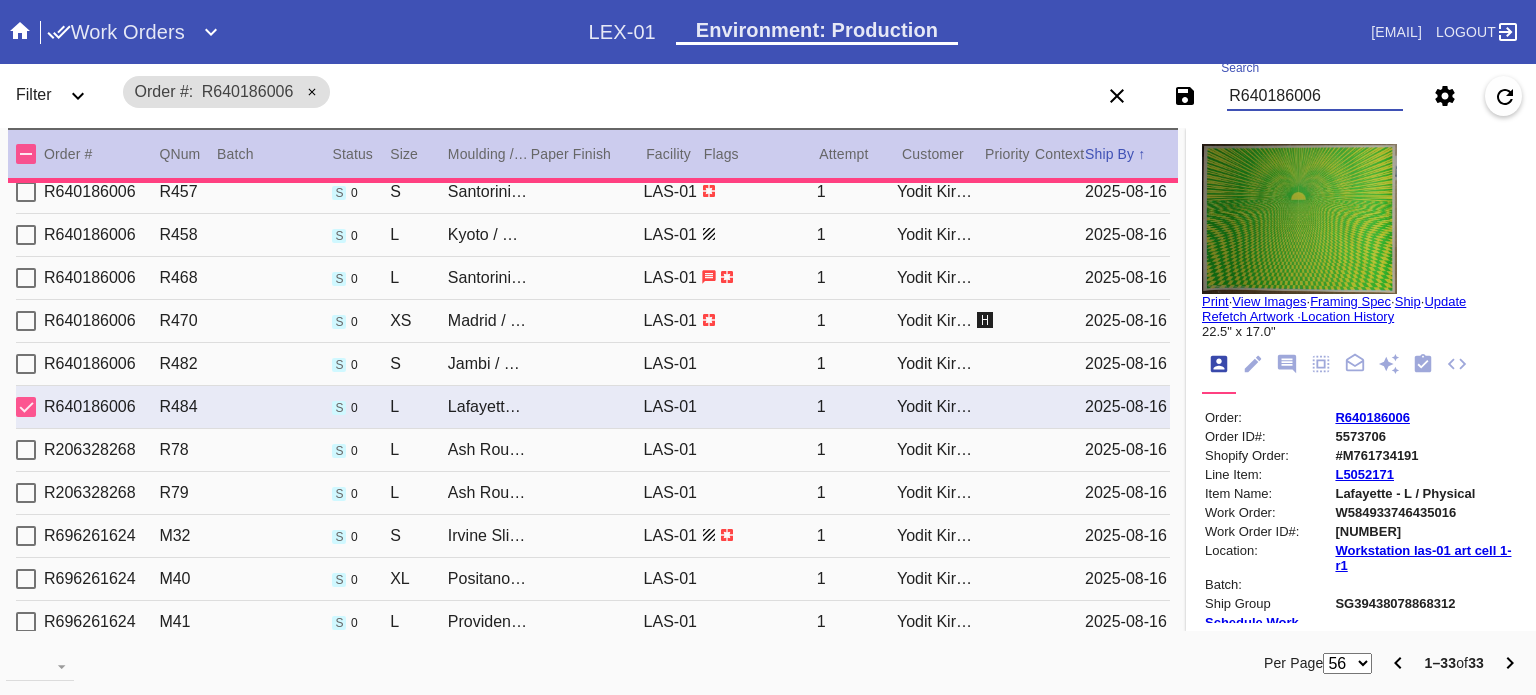 type on "R640186006" 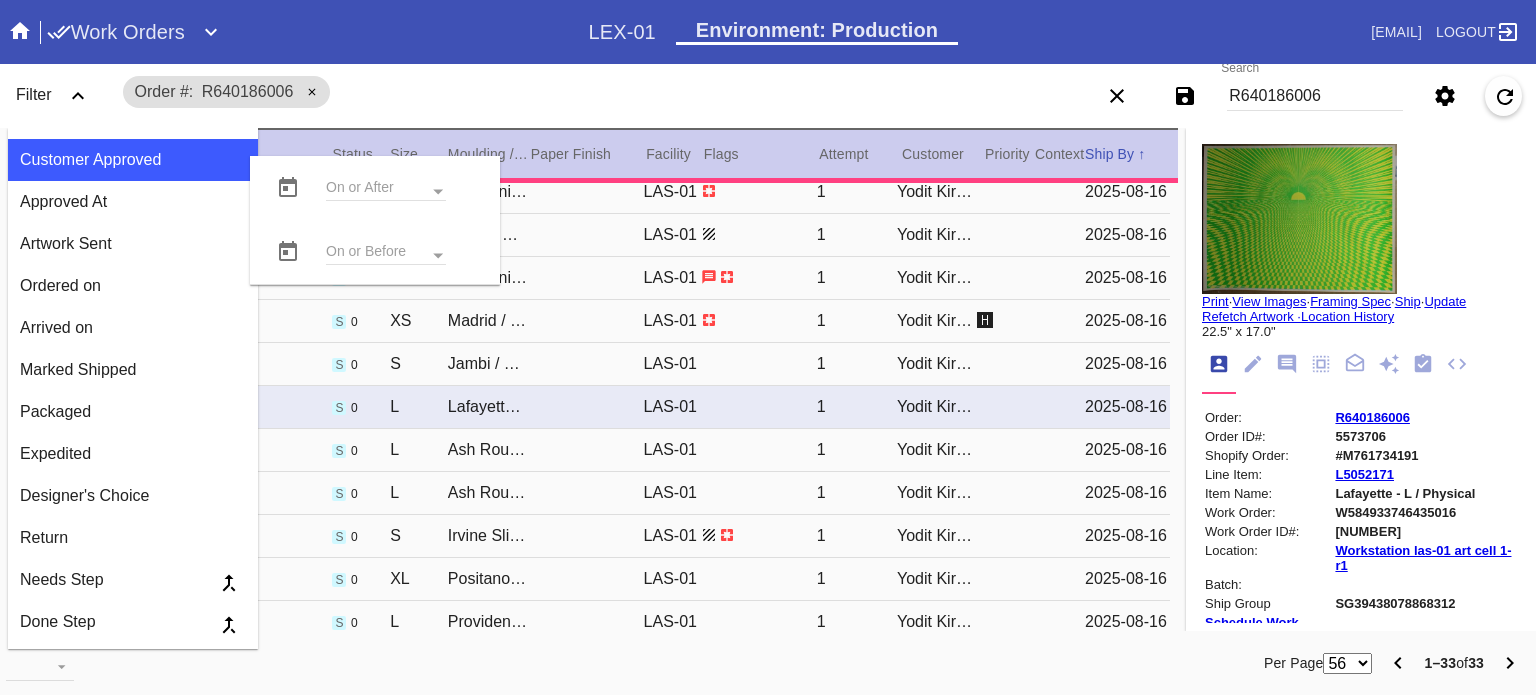 type 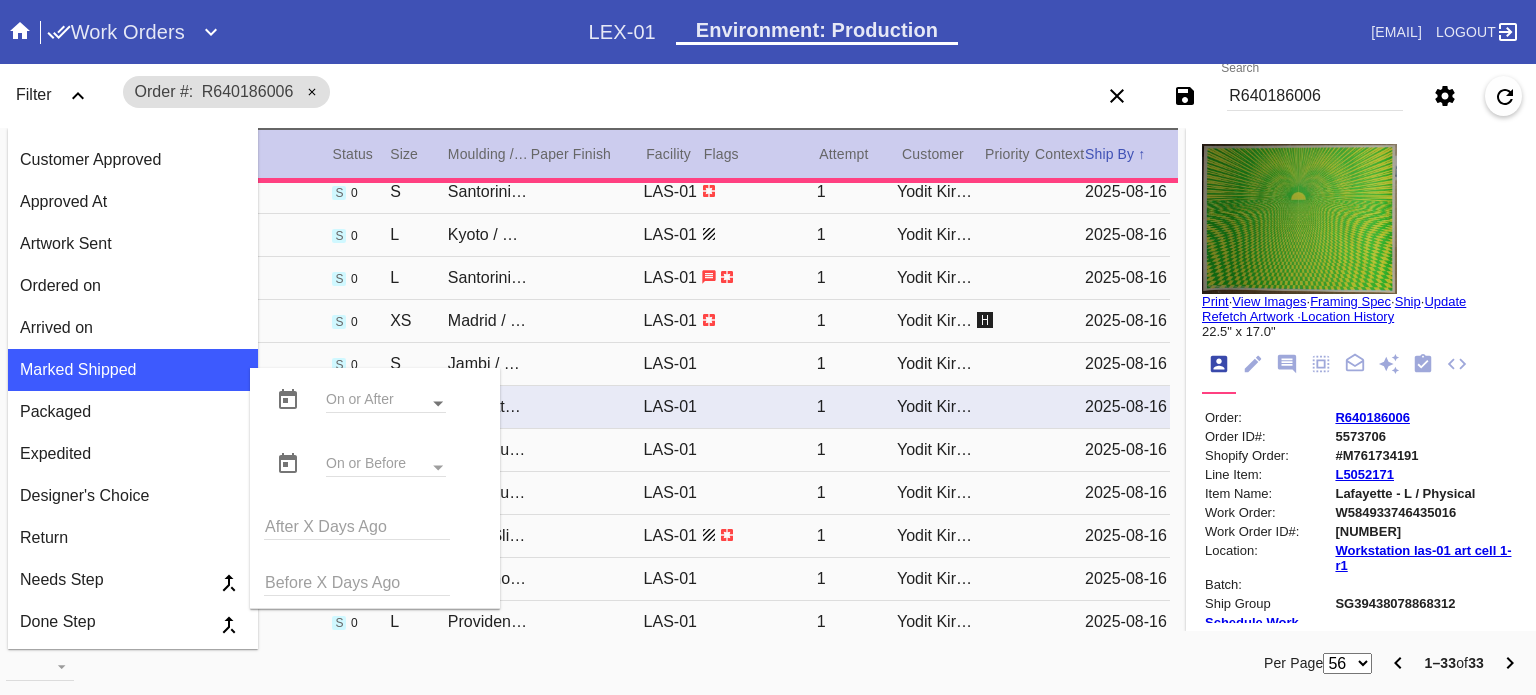 click at bounding box center [438, 404] 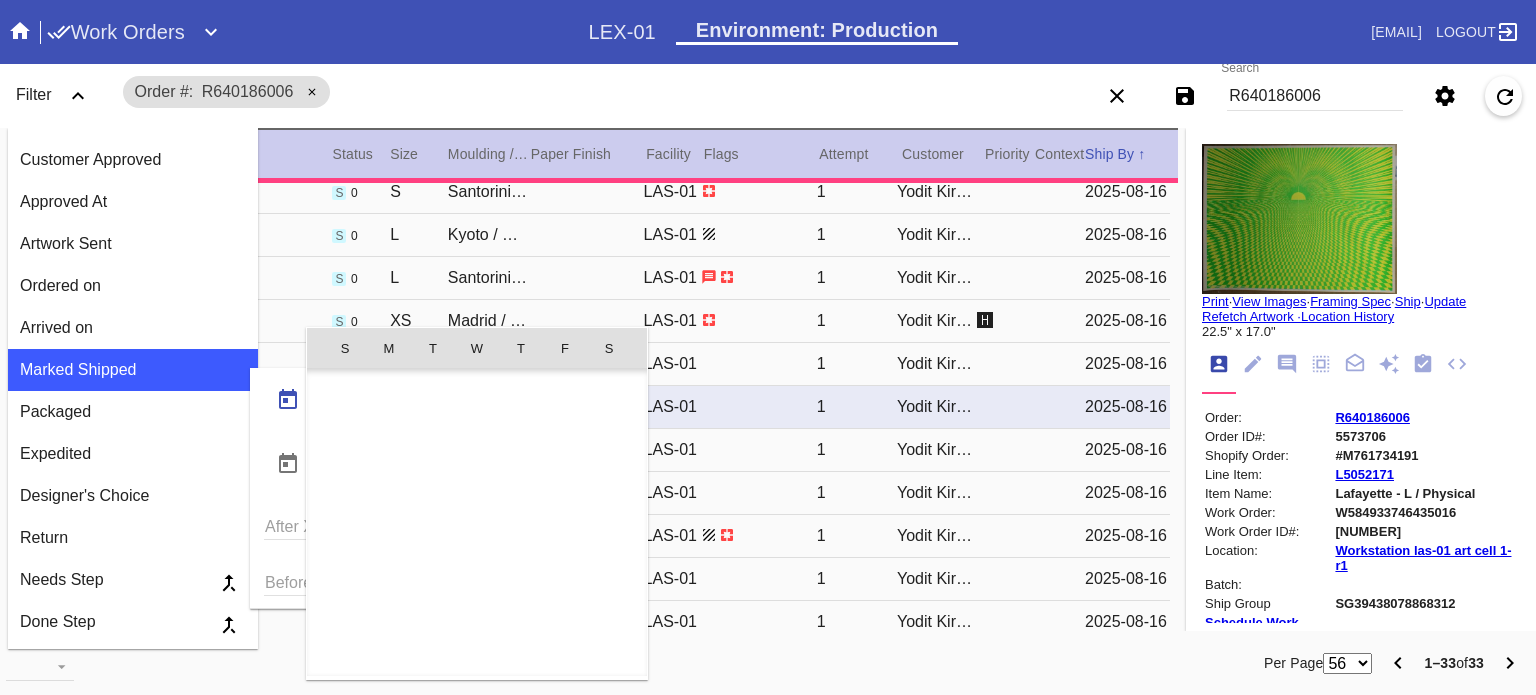 scroll, scrollTop: 462955, scrollLeft: 0, axis: vertical 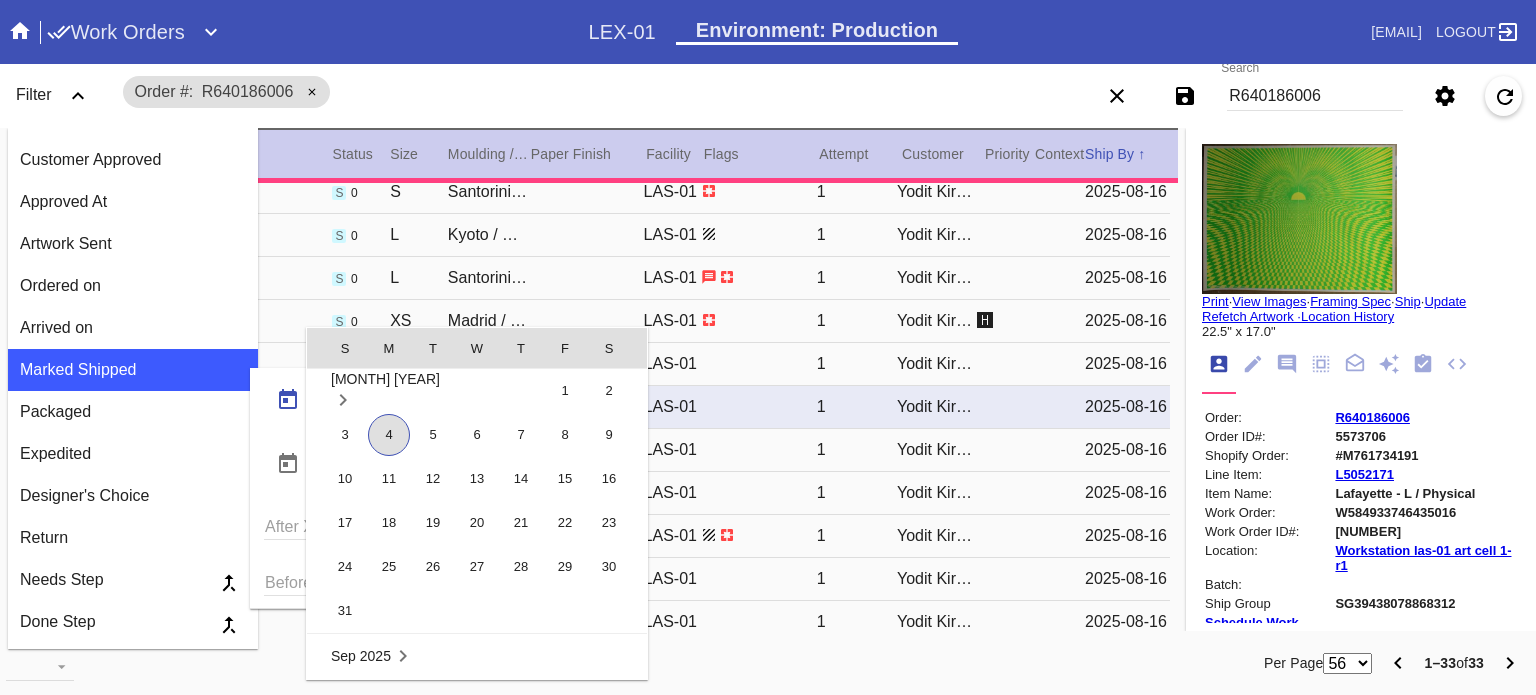 click on "4" at bounding box center (389, 435) 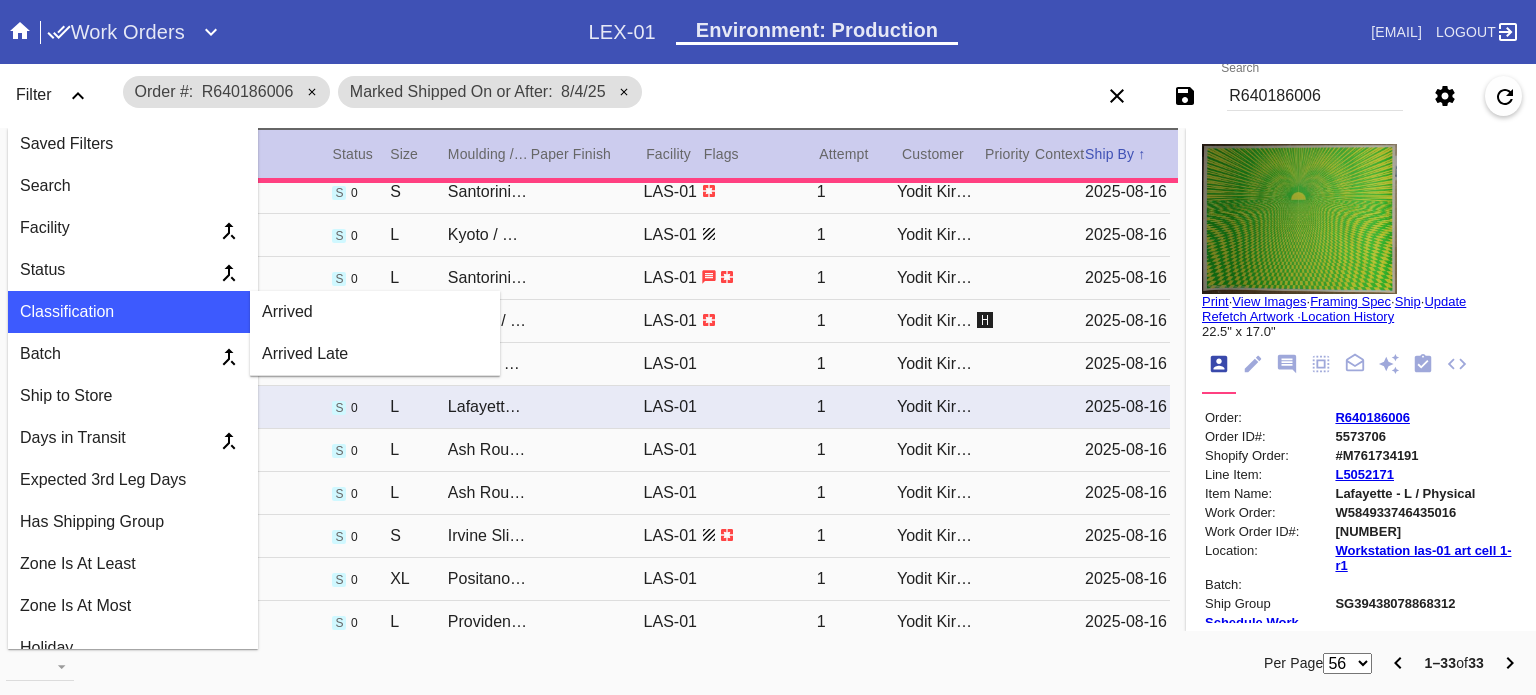 scroll, scrollTop: 0, scrollLeft: 0, axis: both 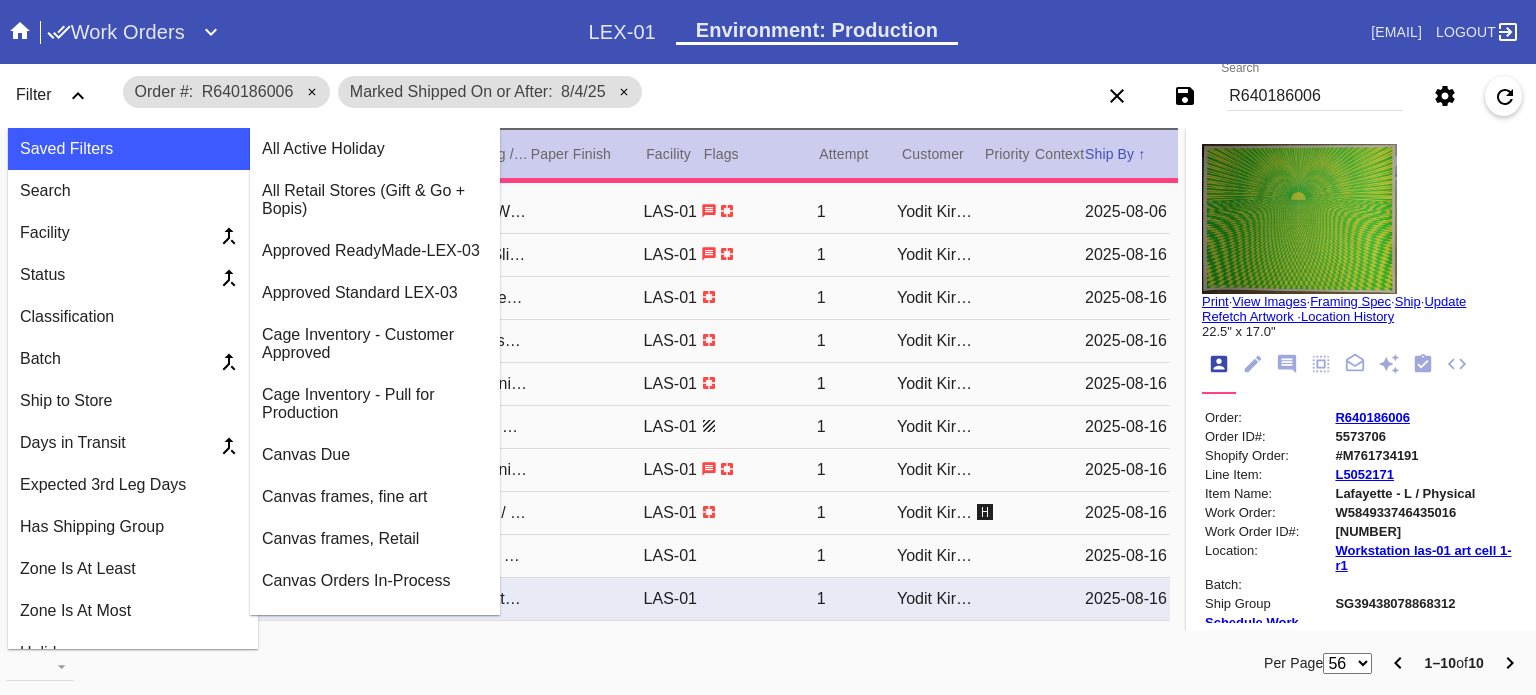 click on "Marked Shipped On or After" at bounding box center [451, 91] 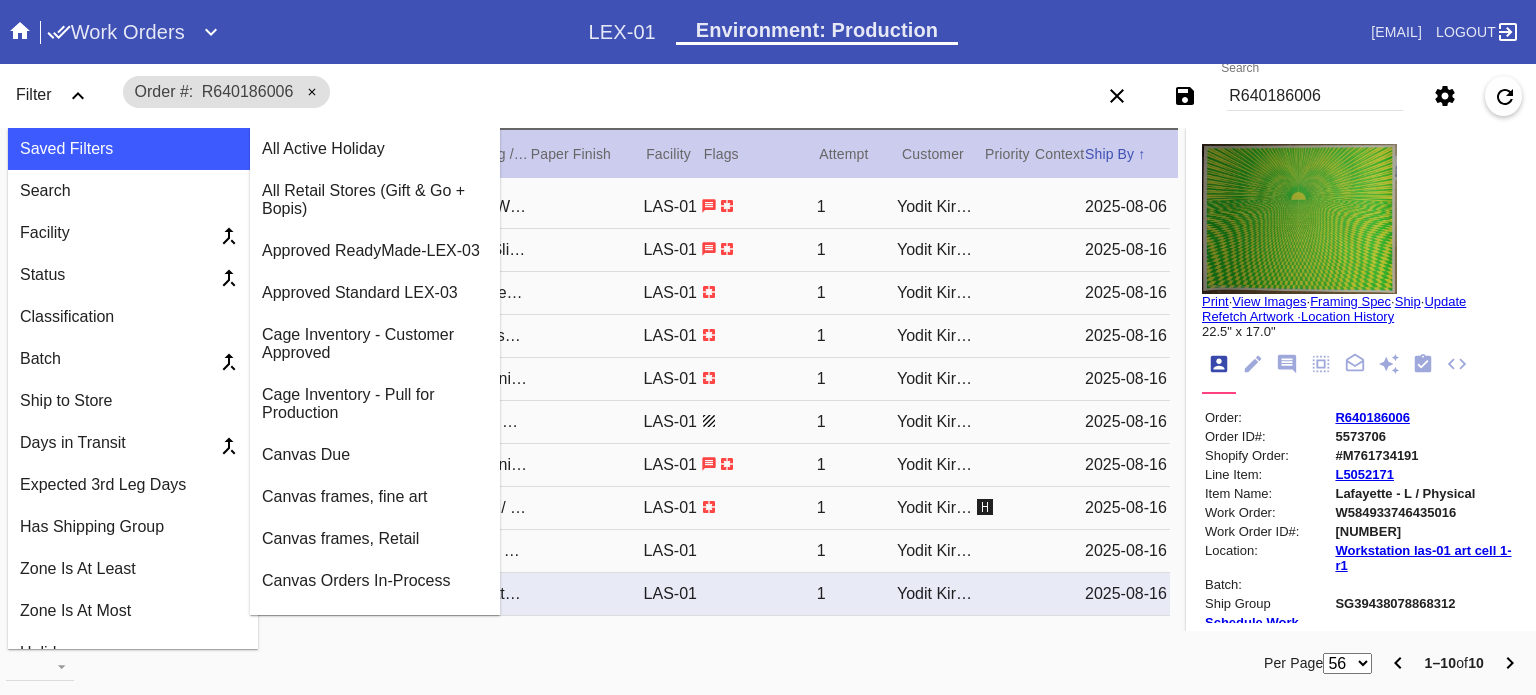 click on "[NUMBER] [NUMBER] s   0 S [CITY] / White LAS-01 1 [FIRST] [LAST]
[YEAR]-[MONTH]-[DATE]" at bounding box center [593, 379] 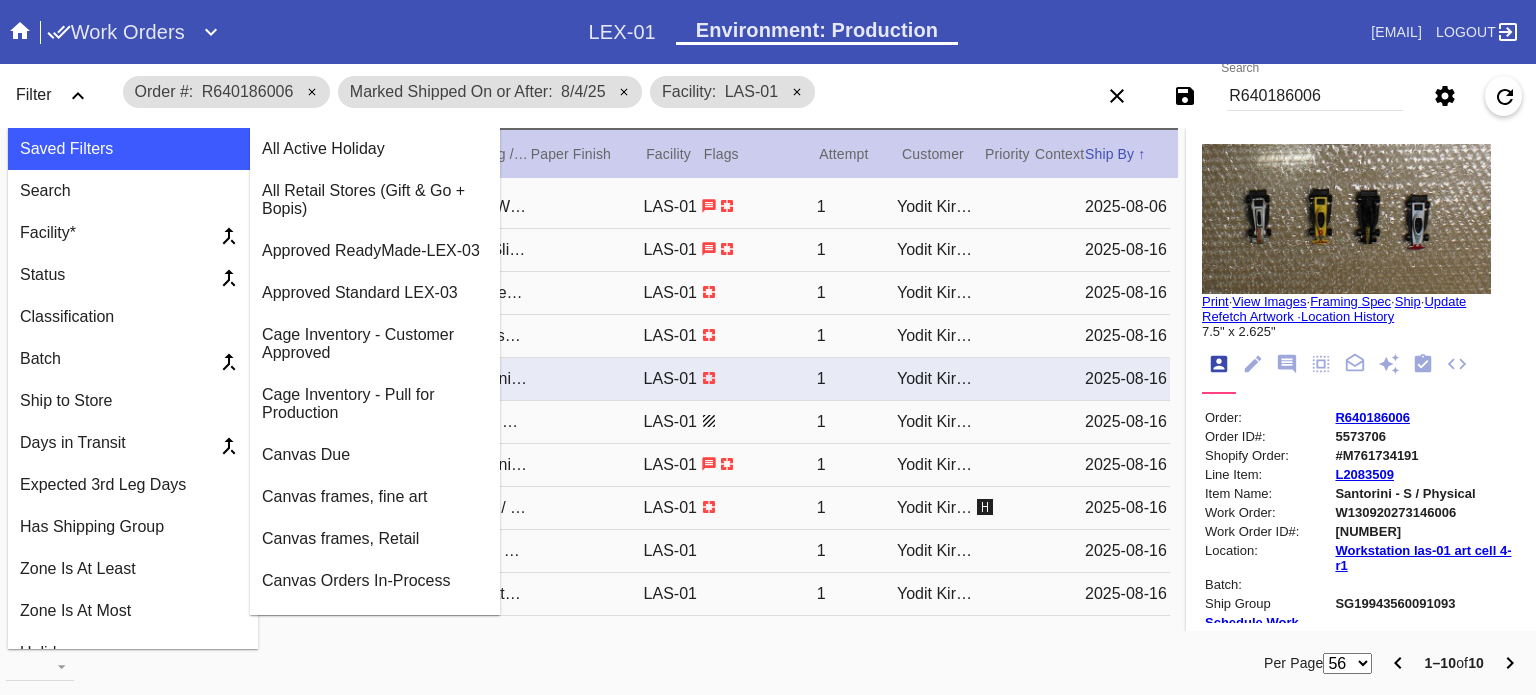 click on "R640186006" at bounding box center (248, 91) 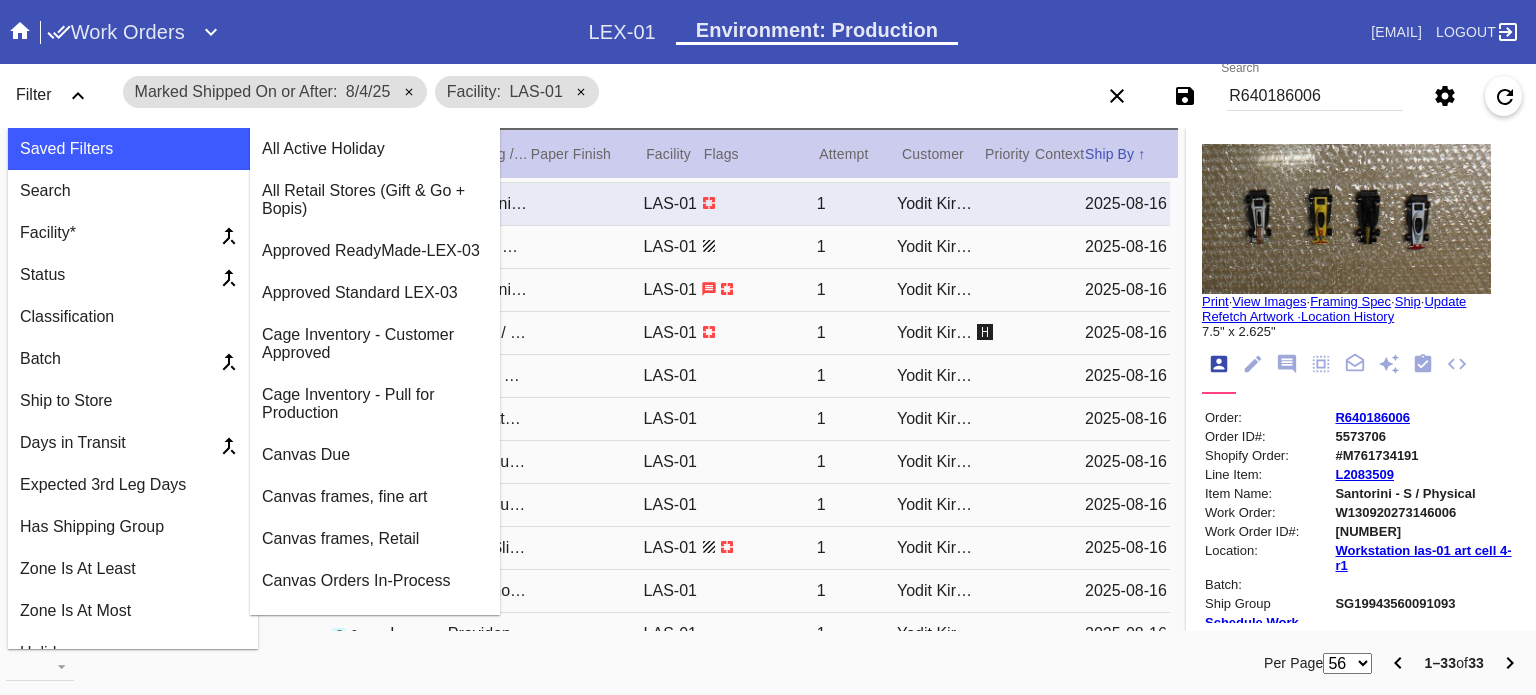 scroll, scrollTop: 972, scrollLeft: 0, axis: vertical 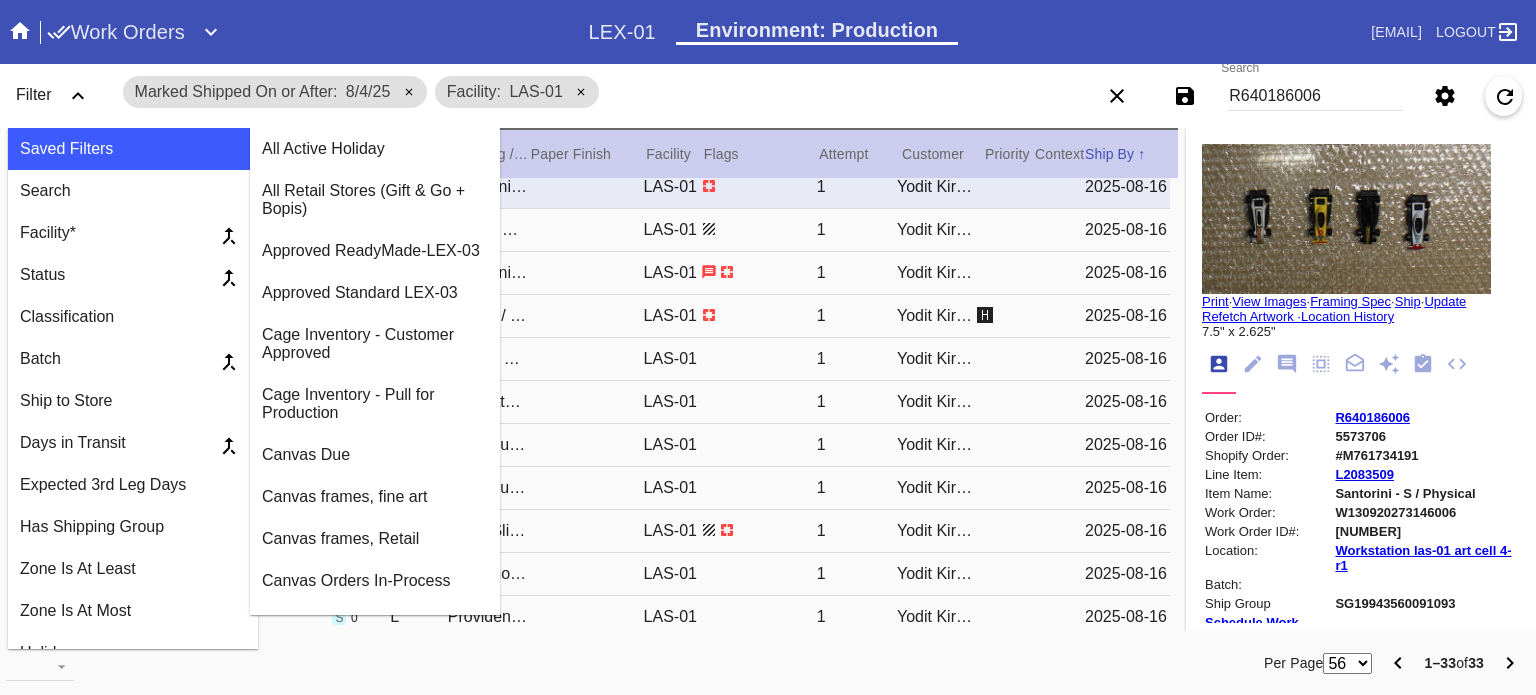 click at bounding box center [78, 96] 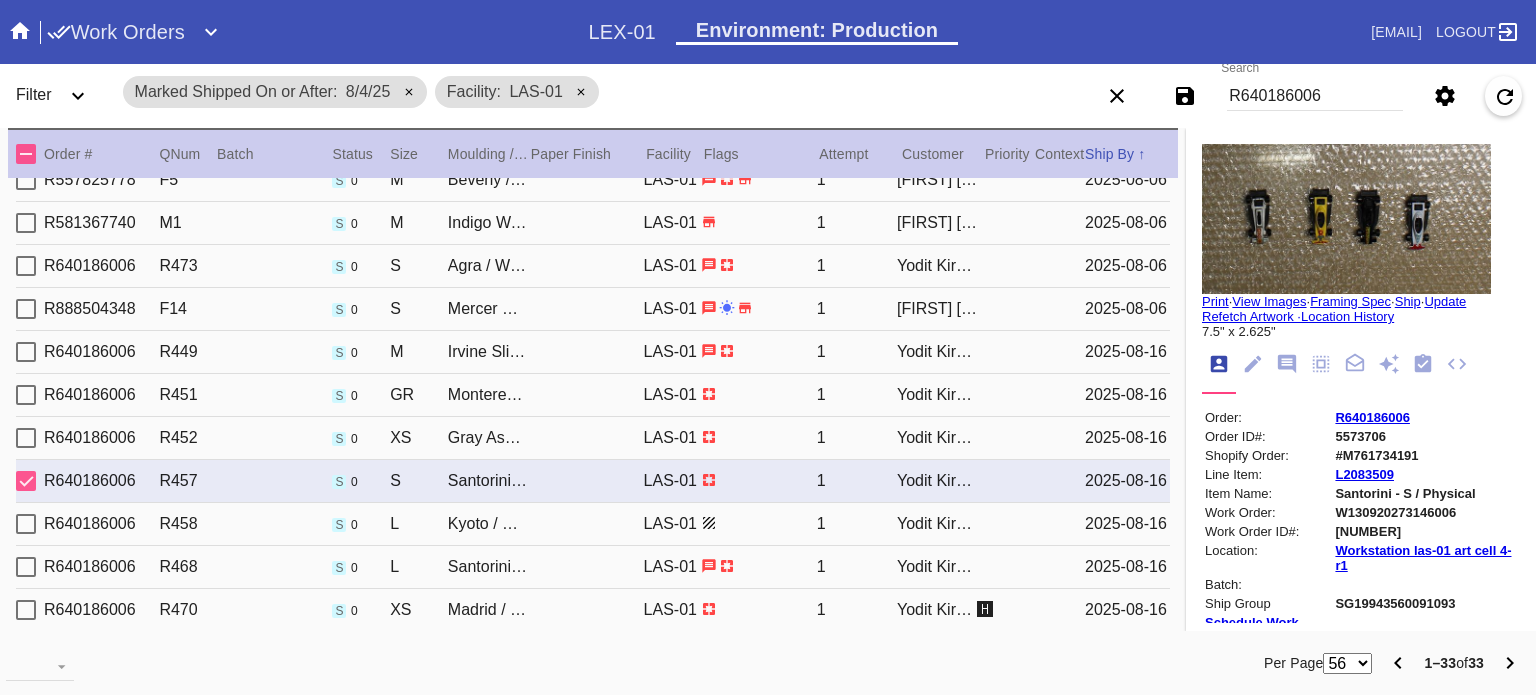 scroll, scrollTop: 972, scrollLeft: 0, axis: vertical 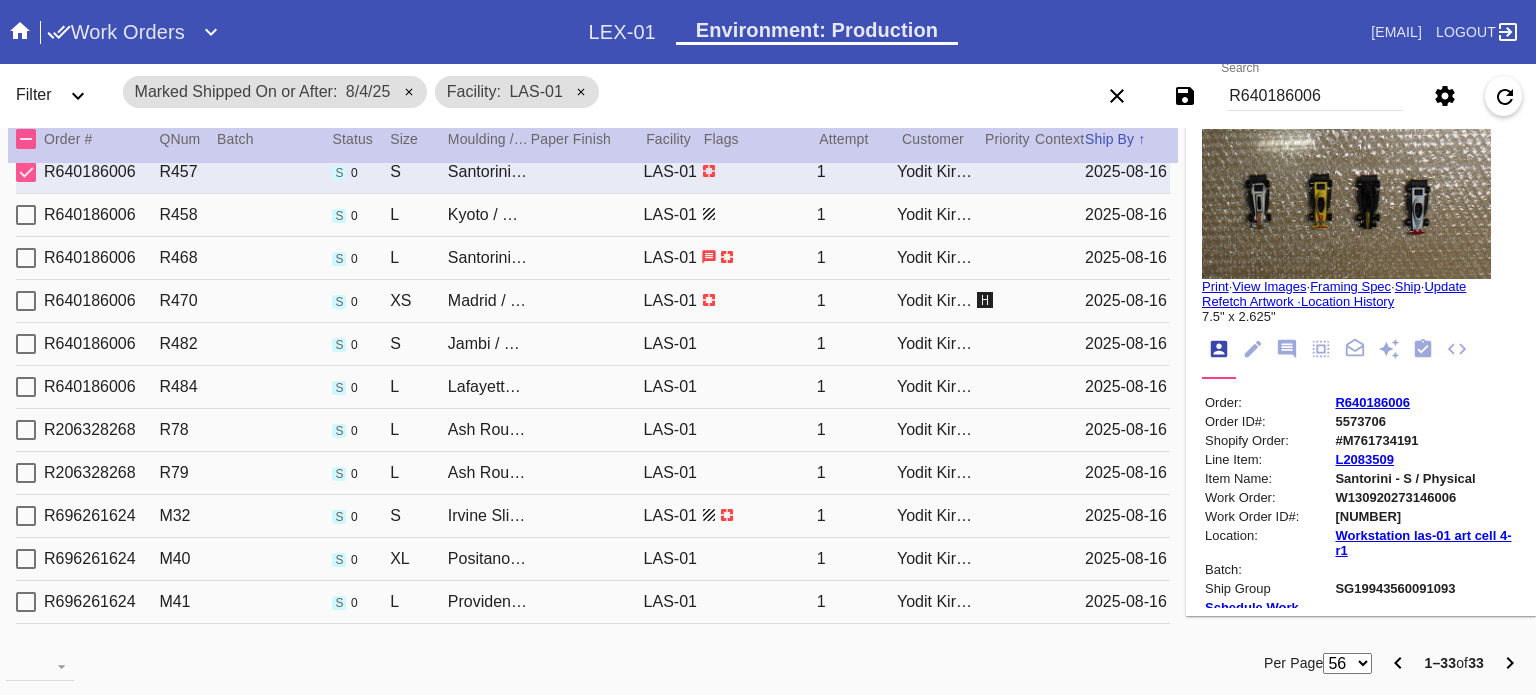 drag, startPoint x: 601, startPoint y: 529, endPoint x: 614, endPoint y: 530, distance: 13.038404 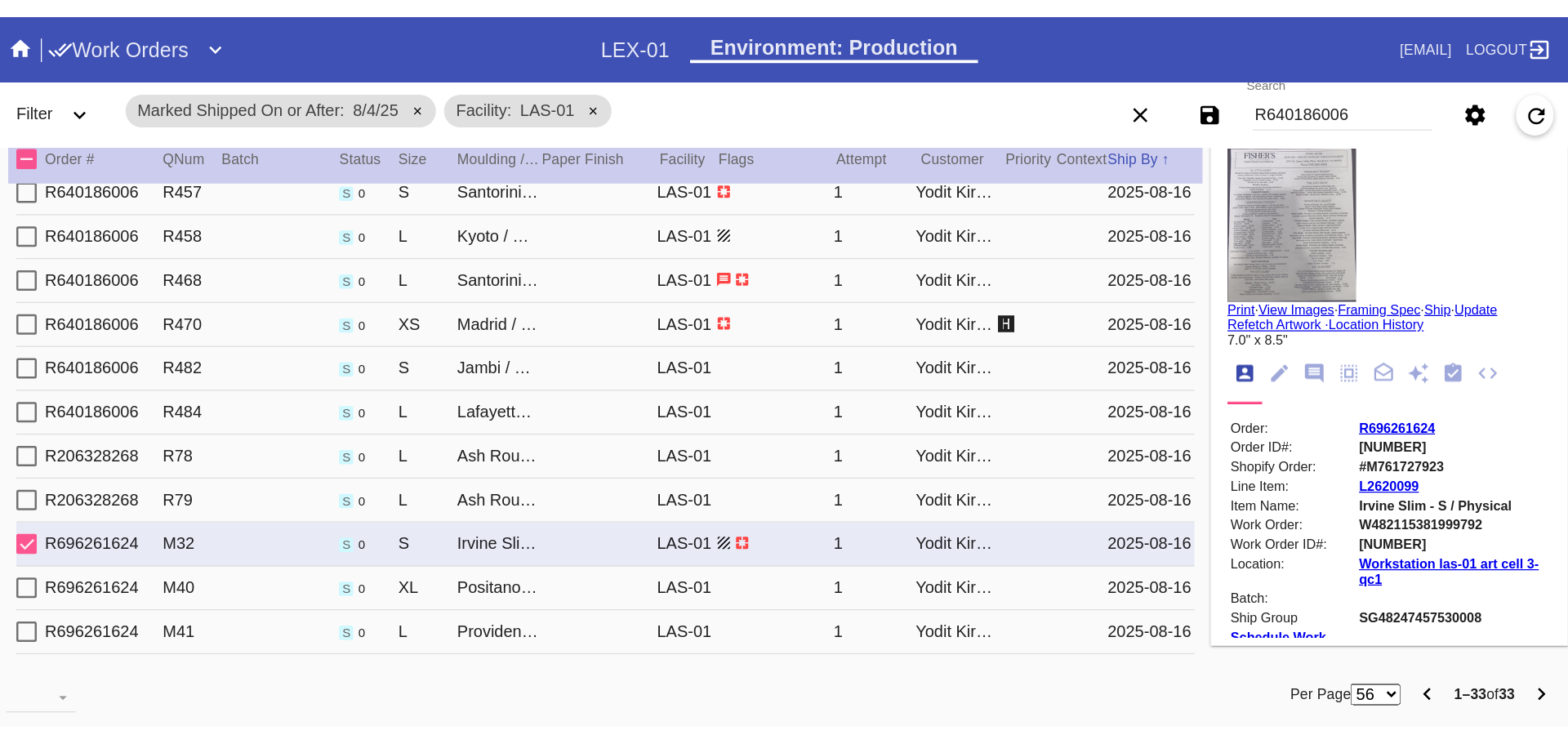 scroll, scrollTop: 0, scrollLeft: 0, axis: both 